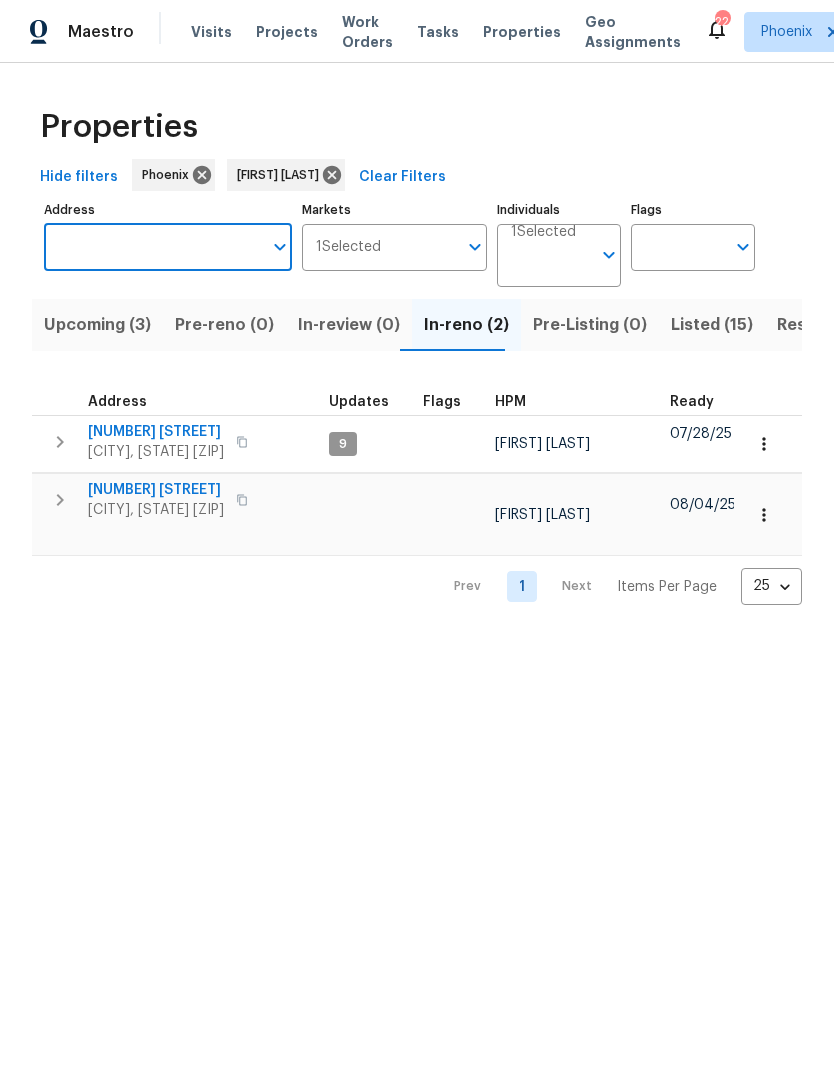 scroll, scrollTop: 0, scrollLeft: 0, axis: both 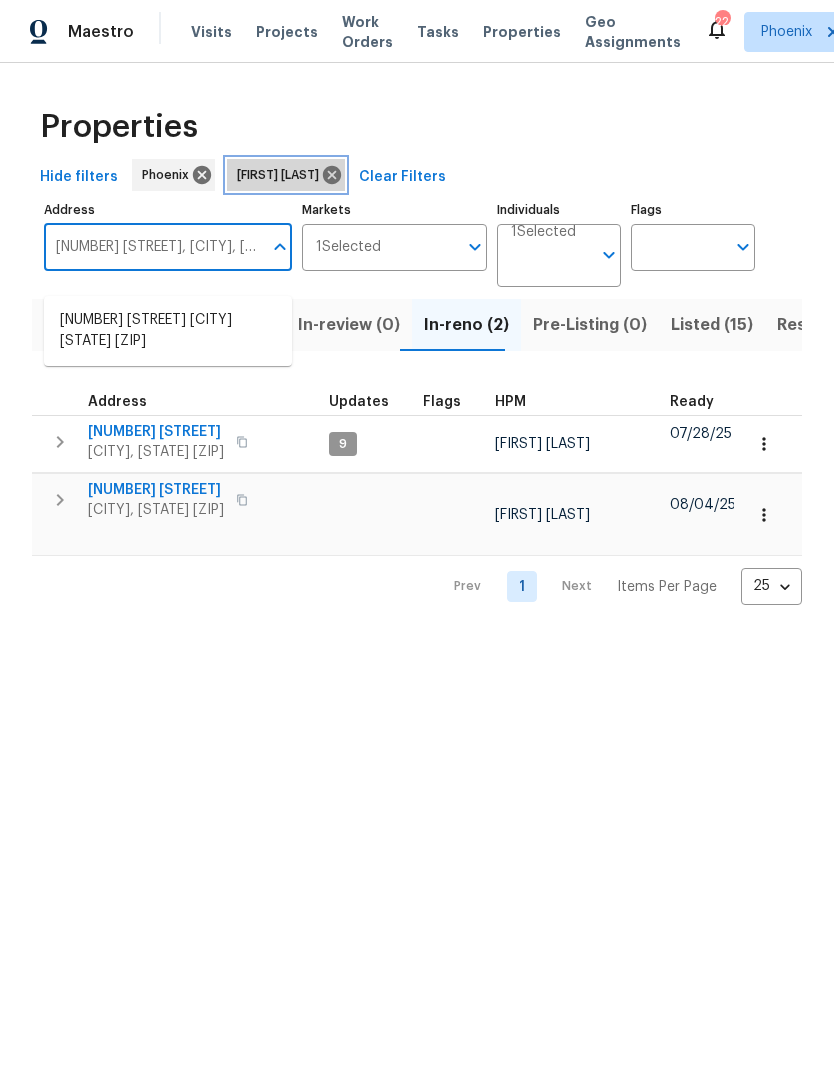 click 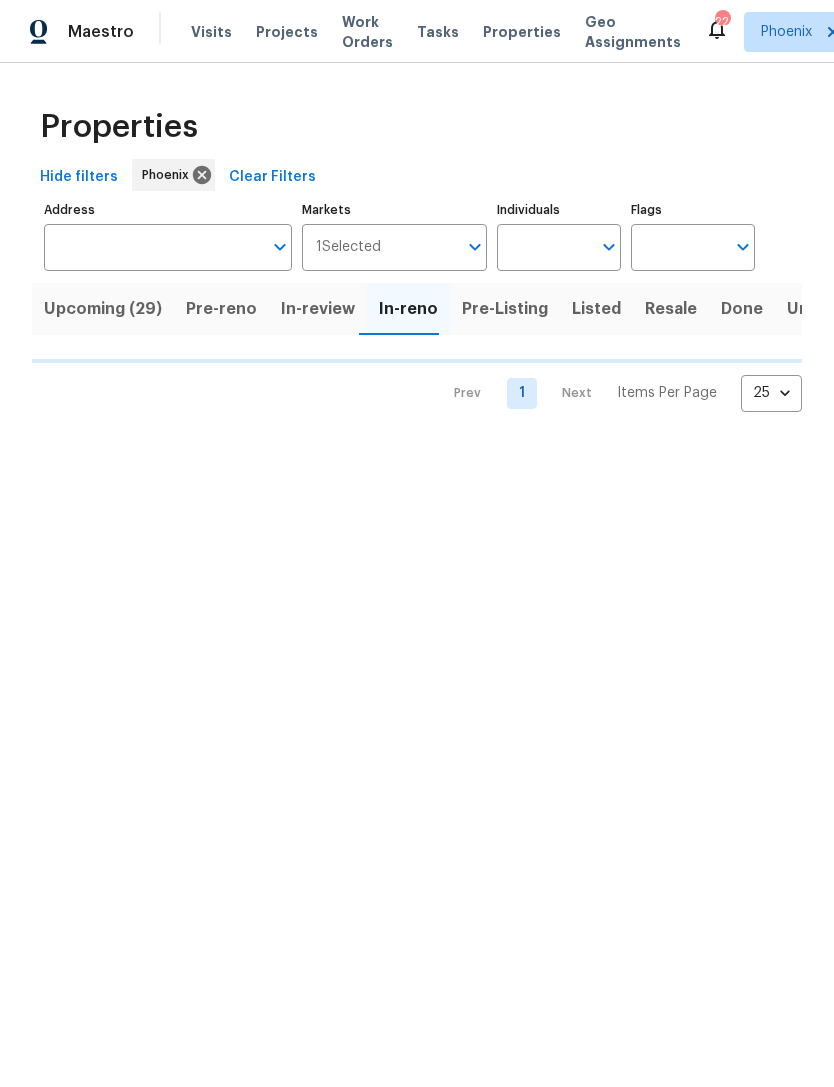 click on "Individuals" at bounding box center [544, 247] 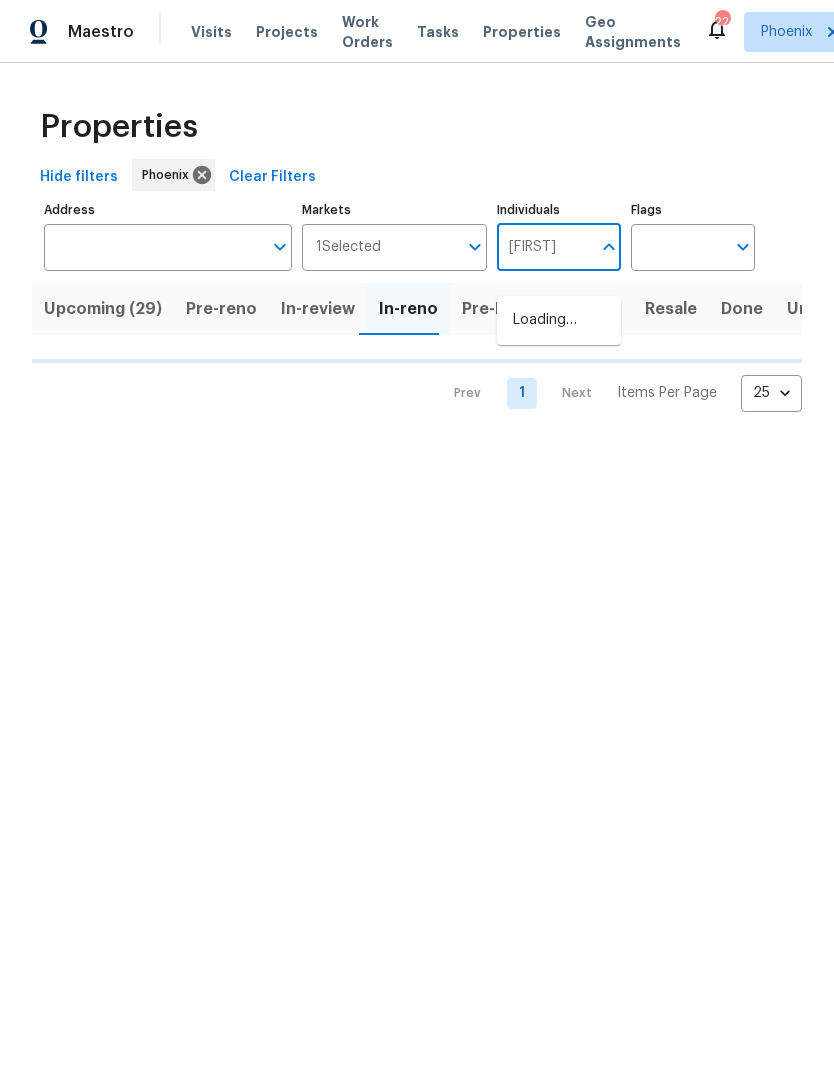 type on "jere" 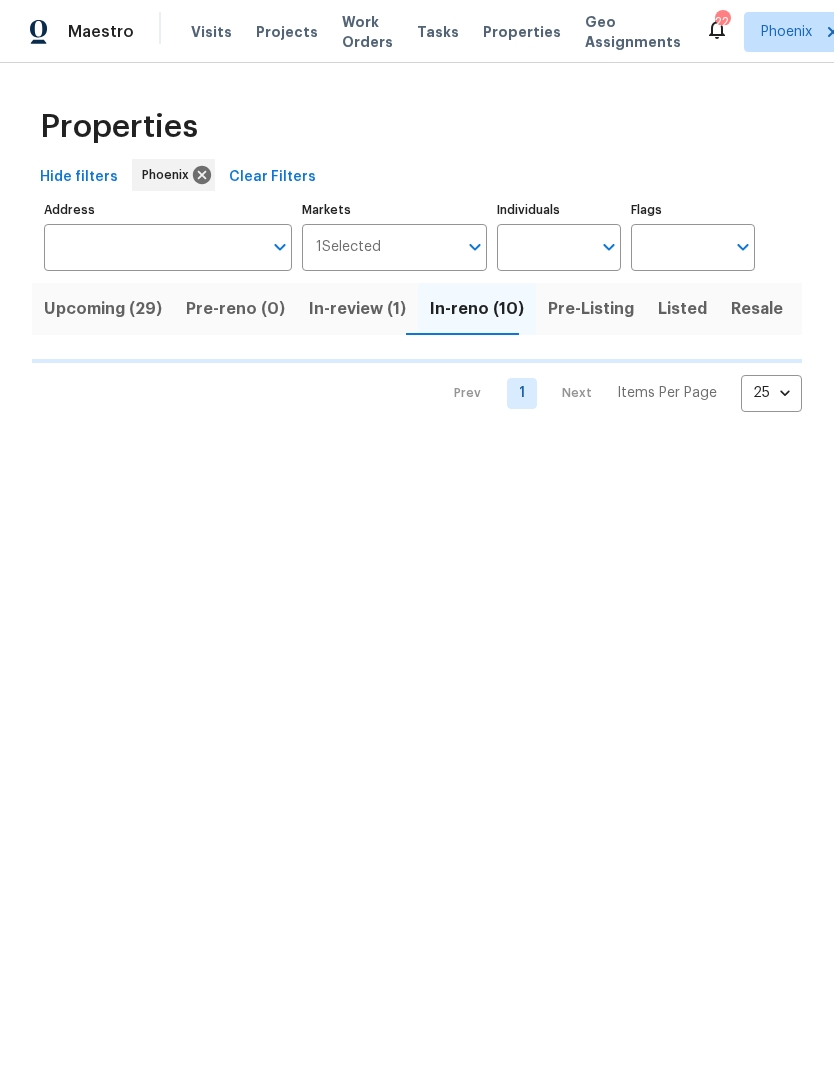 click on "Individuals" at bounding box center (544, 247) 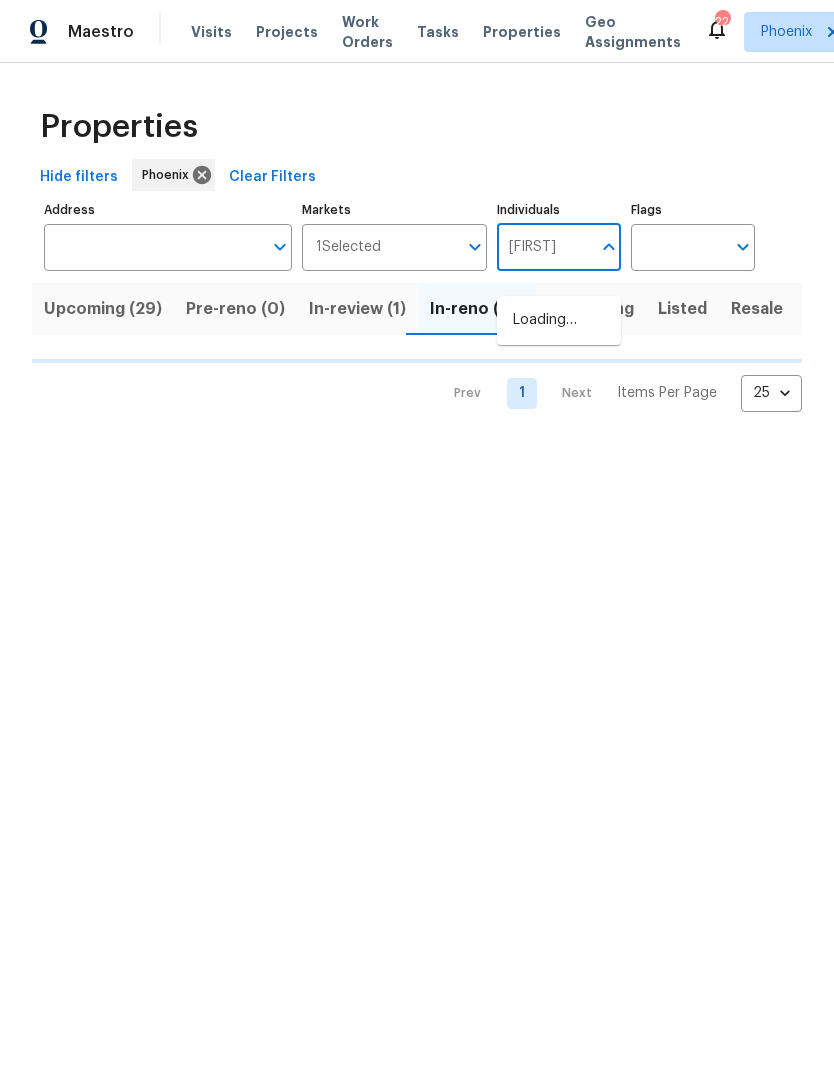 type on "jere" 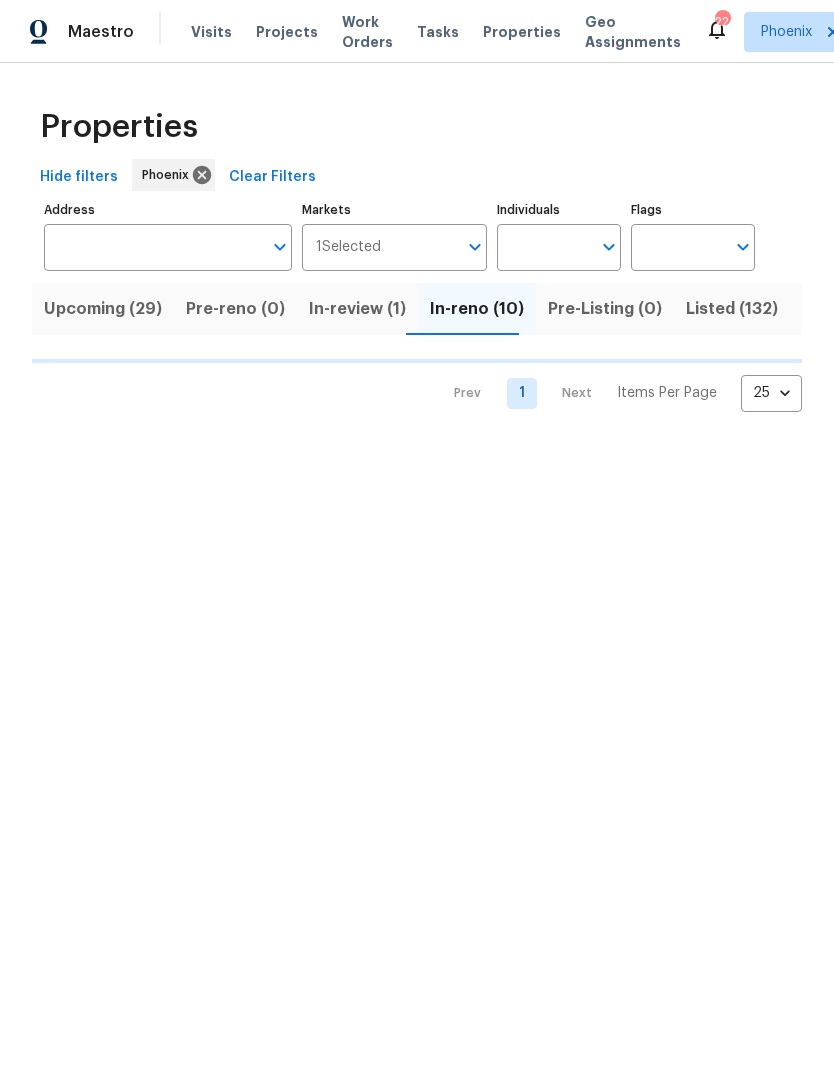click on "Maestro Visits Projects Work Orders Tasks Properties Geo Assignments 22 Phoenix Jeremy Van Kirk Properties Hide filters Phoenix Clear Filters Address Address Markets 1  Selected Markets Individuals Individuals Flags Flags Upcoming (29) Pre-reno (0) In-review (1) In-reno (10) Pre-Listing (0) Listed (132) Resale (57) Done (4252) Unknown (0) Prev 1 Next Items Per Page 25 25 ​" at bounding box center [417, 222] 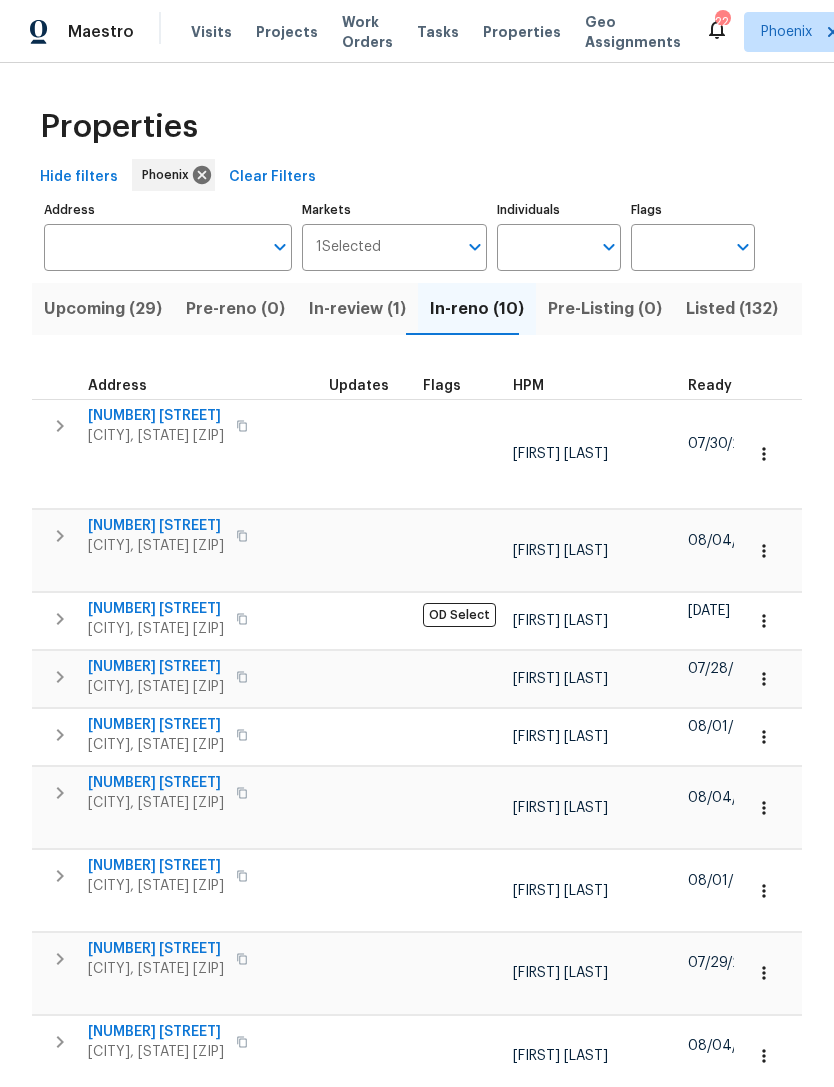 click on "Individuals" at bounding box center [544, 247] 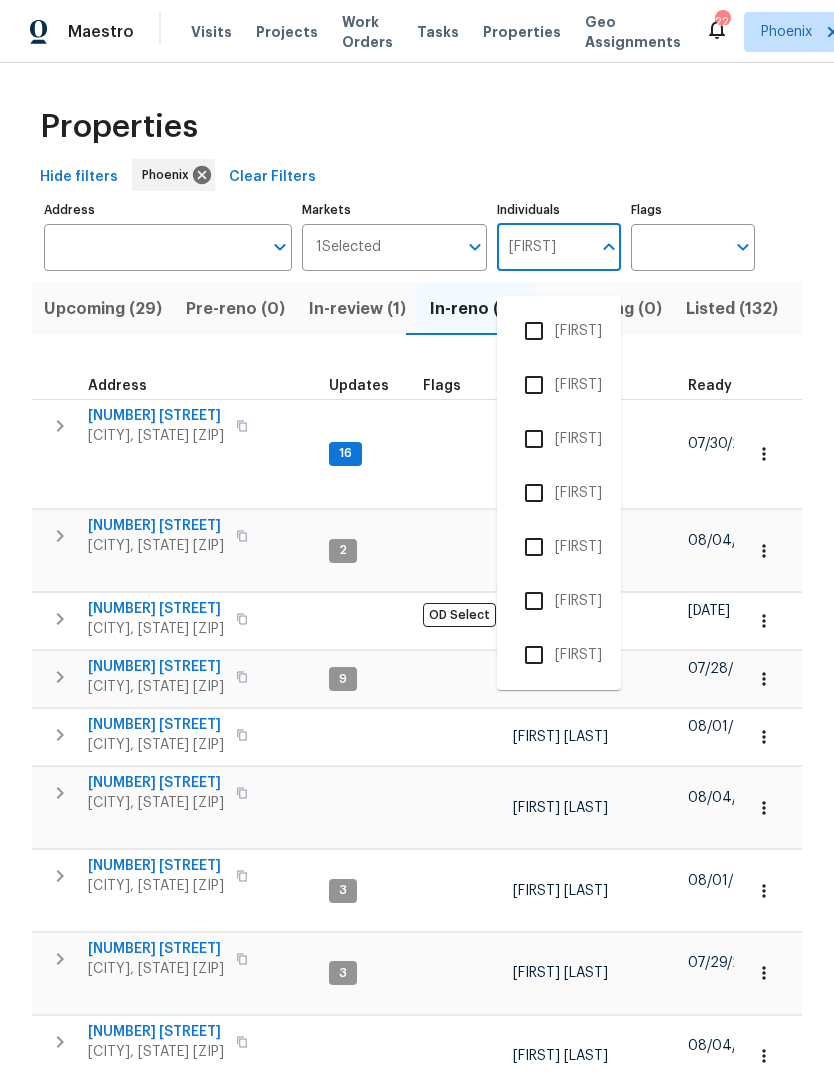 type on "Jeremy" 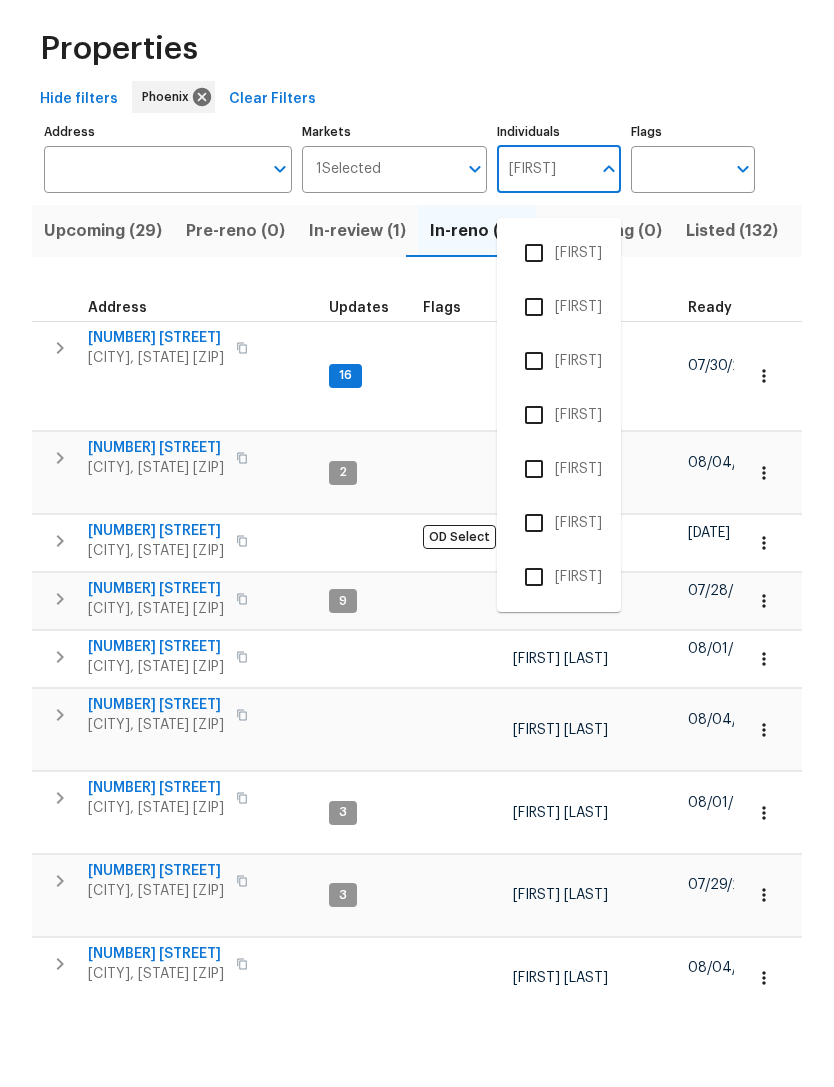 click at bounding box center [534, 655] 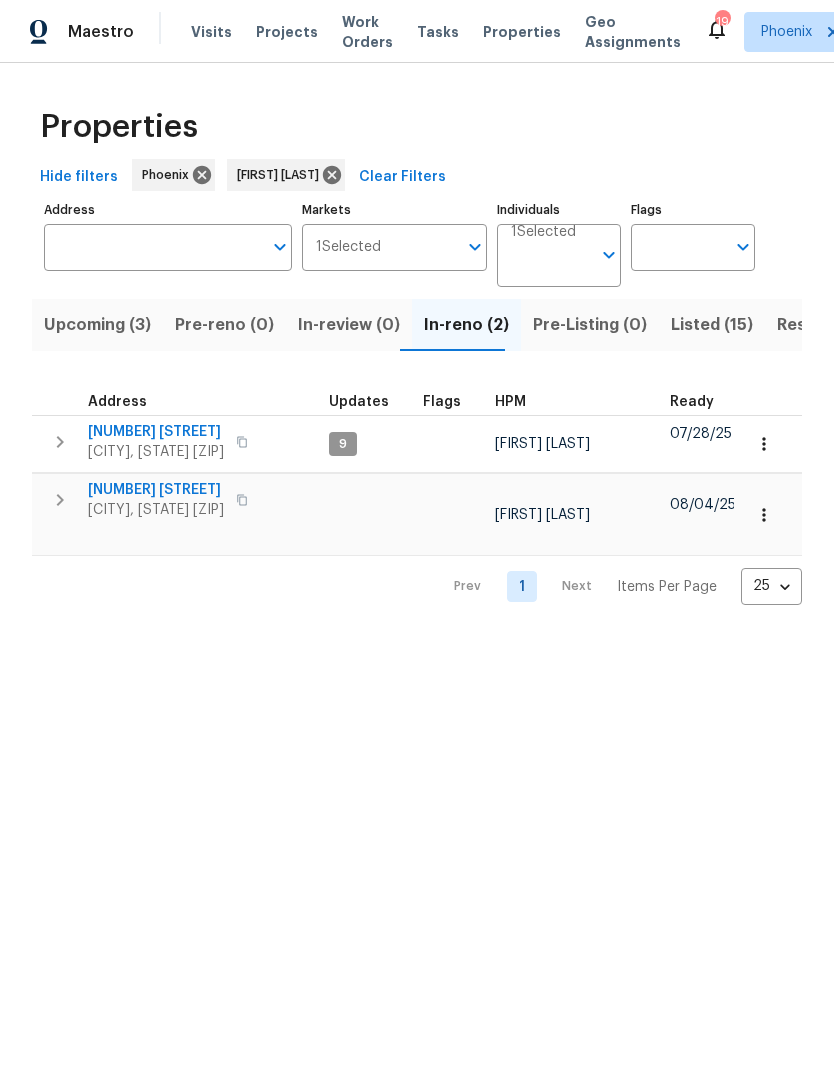 click on "Address" at bounding box center (153, 247) 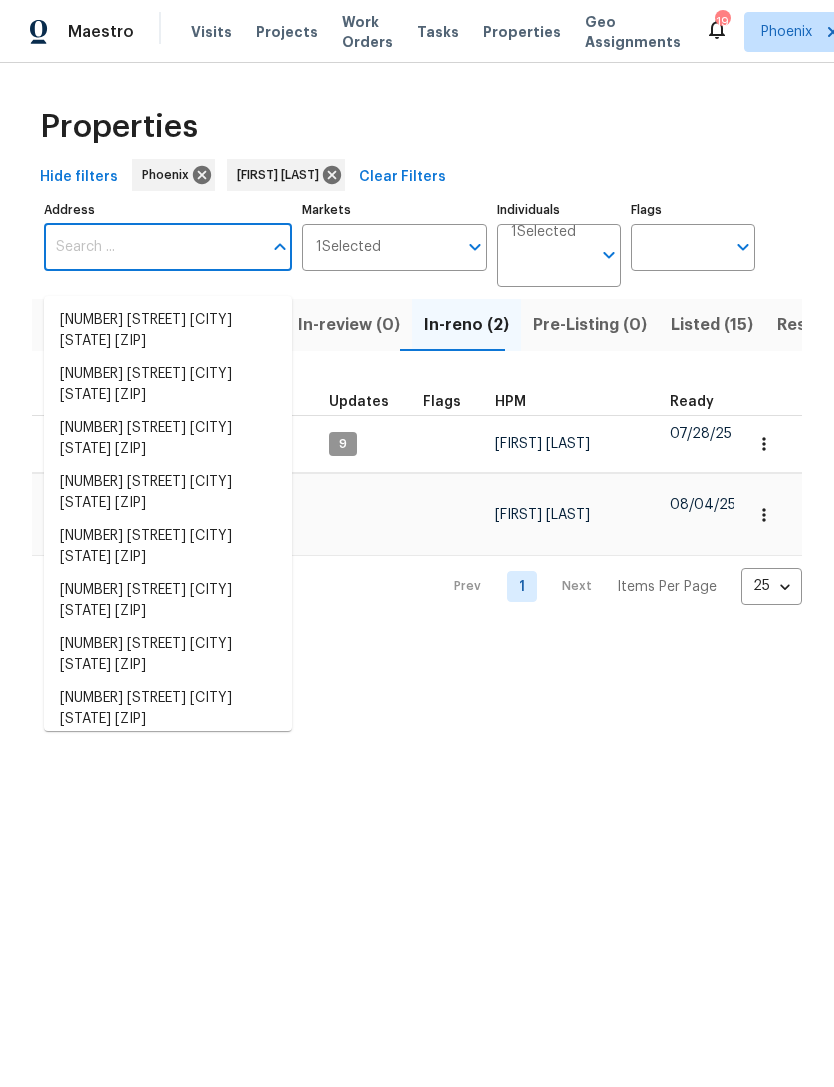 click on "Address" at bounding box center [153, 247] 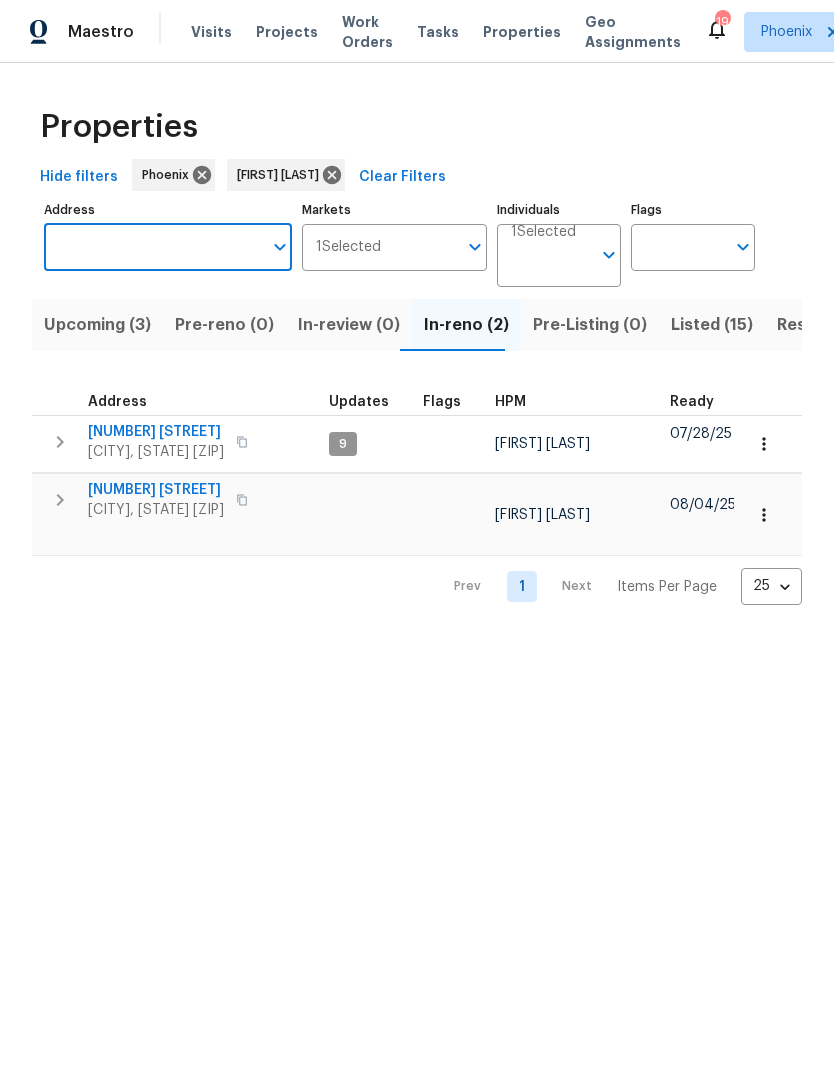 paste on "[NUMBER] W Sandra Ter, Glendale, [STATE] [POSTAL_CODE]" 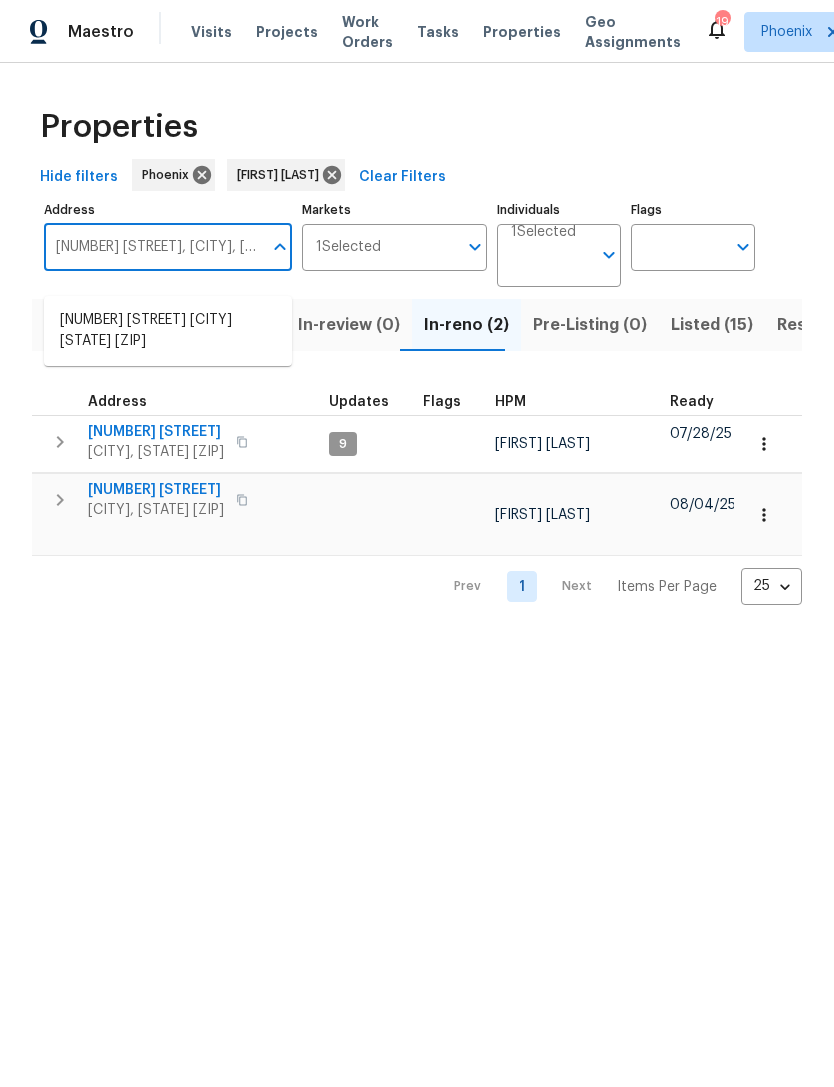 click on "5221 W Sandra Ter Glendale AZ 85306" at bounding box center [168, 331] 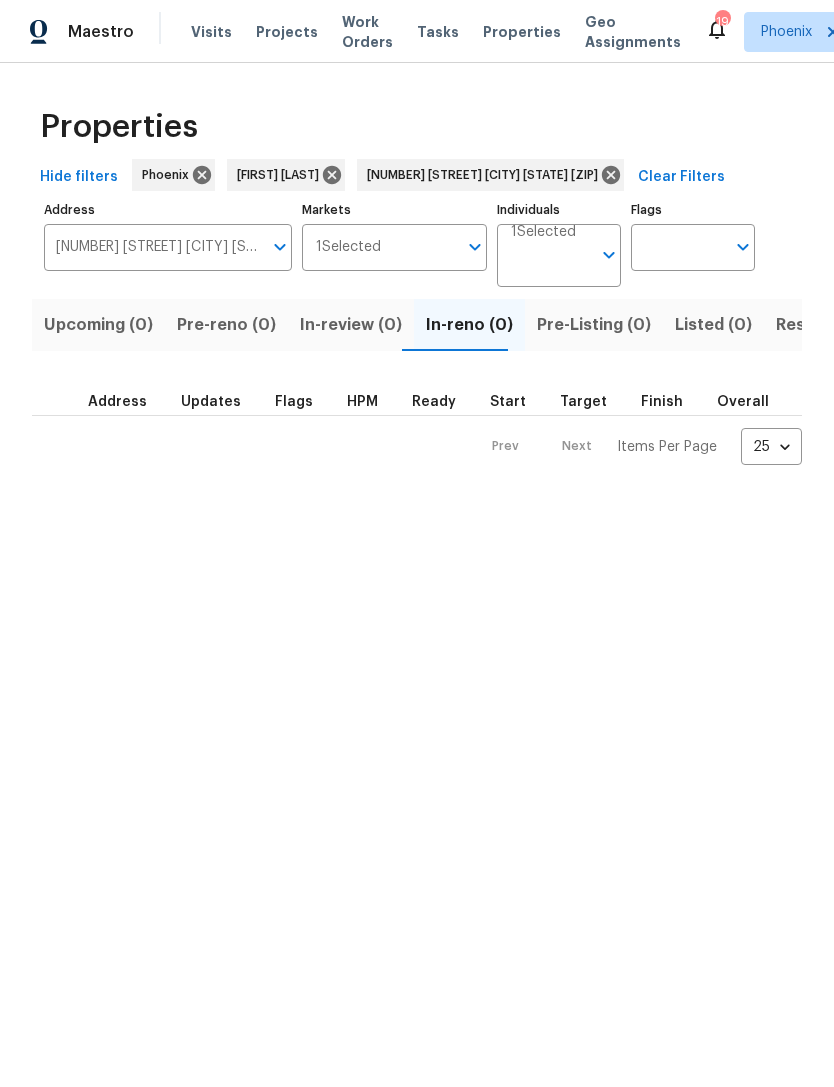 click on "Resale (1)" at bounding box center [813, 325] 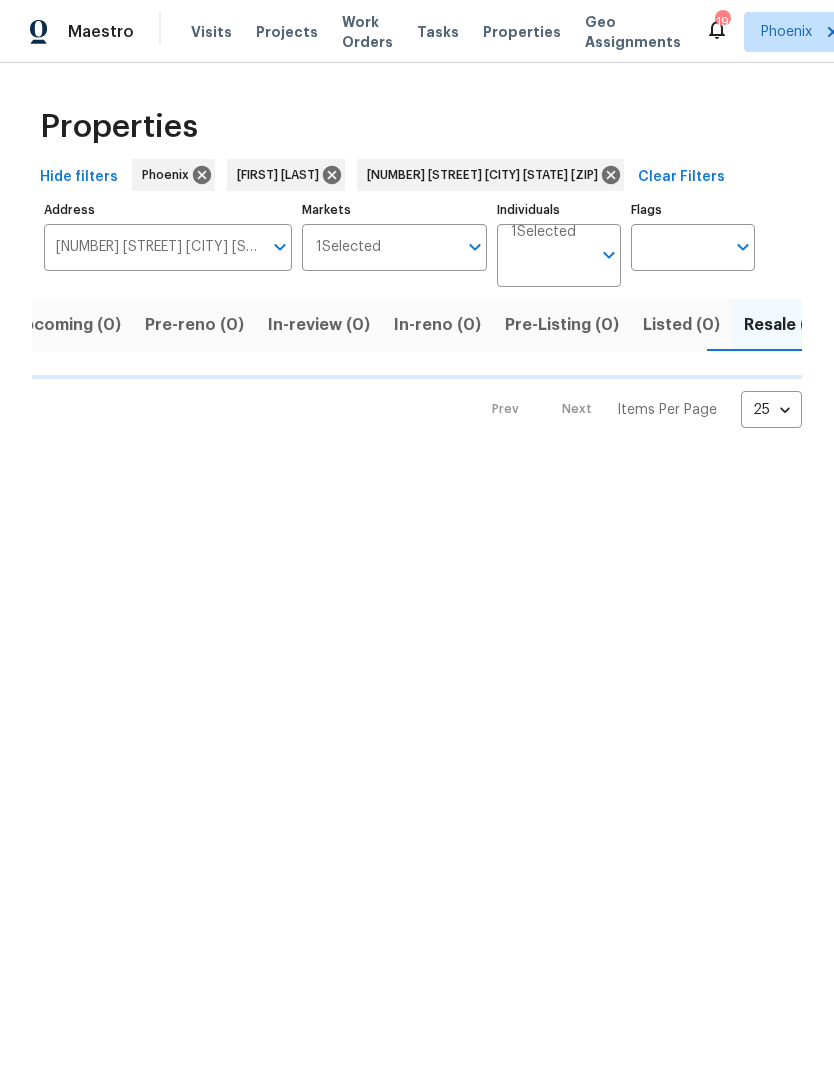 scroll, scrollTop: 0, scrollLeft: 32, axis: horizontal 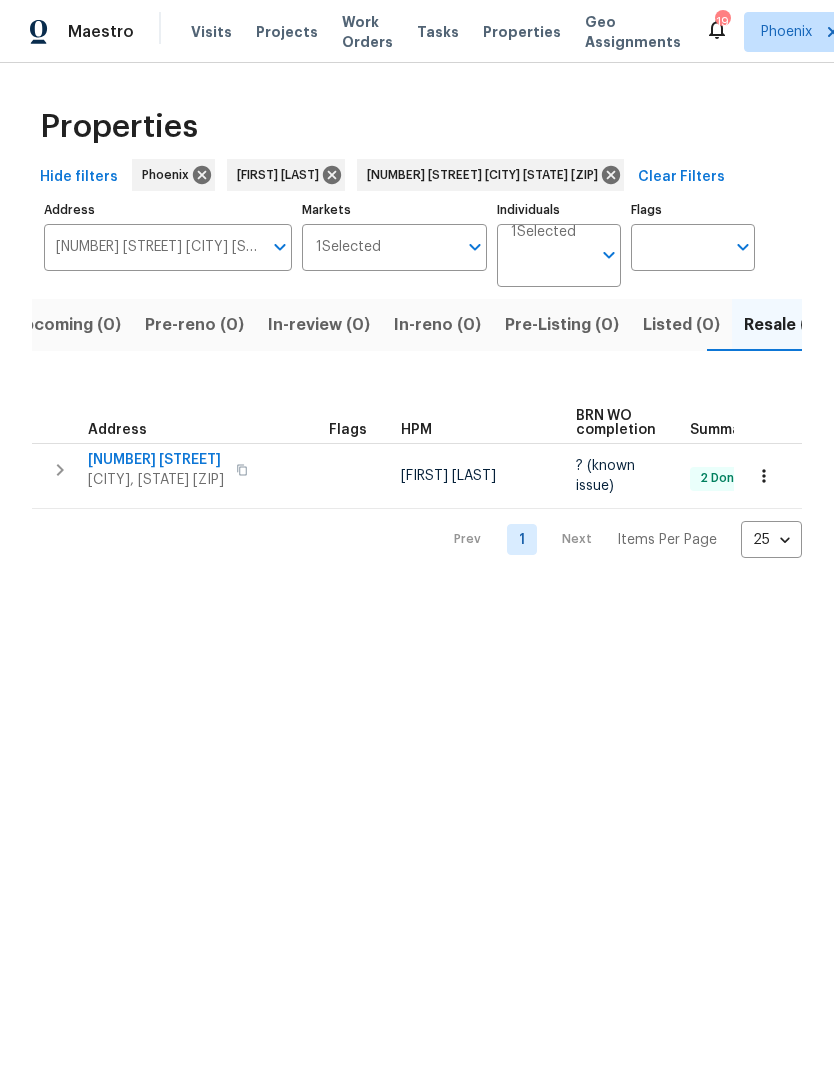click 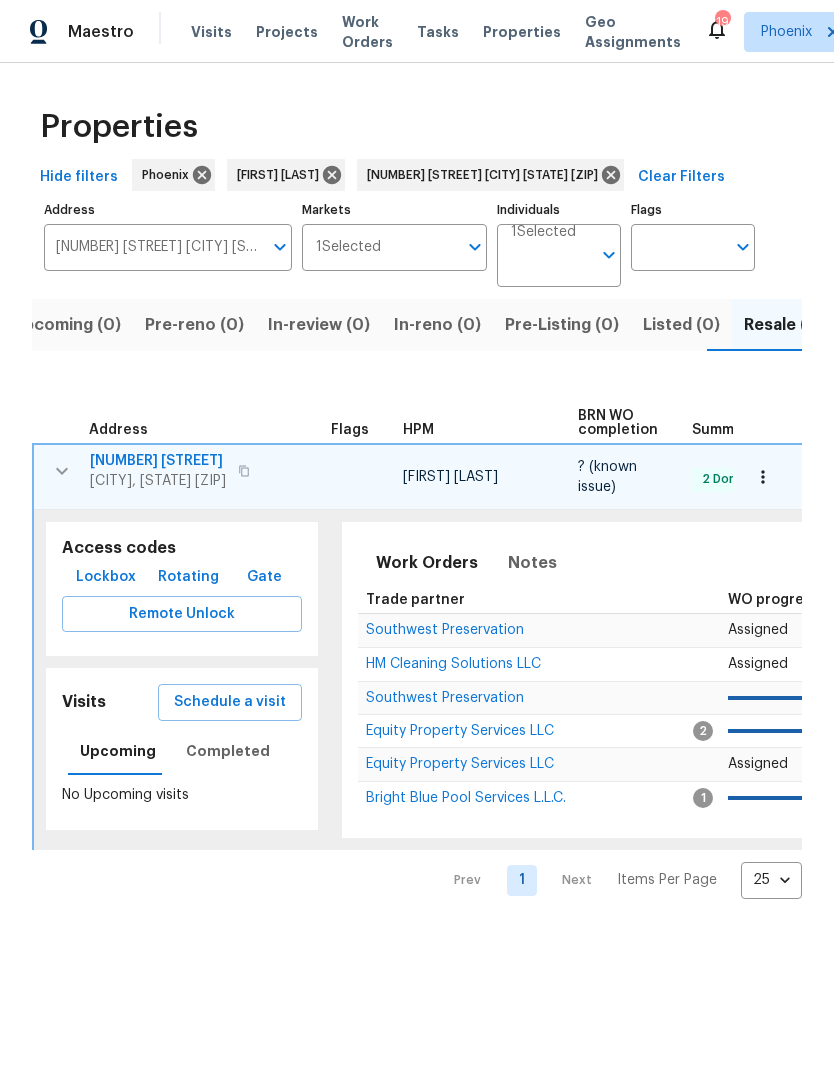click on "Equity Property Services LLC" at bounding box center [460, 731] 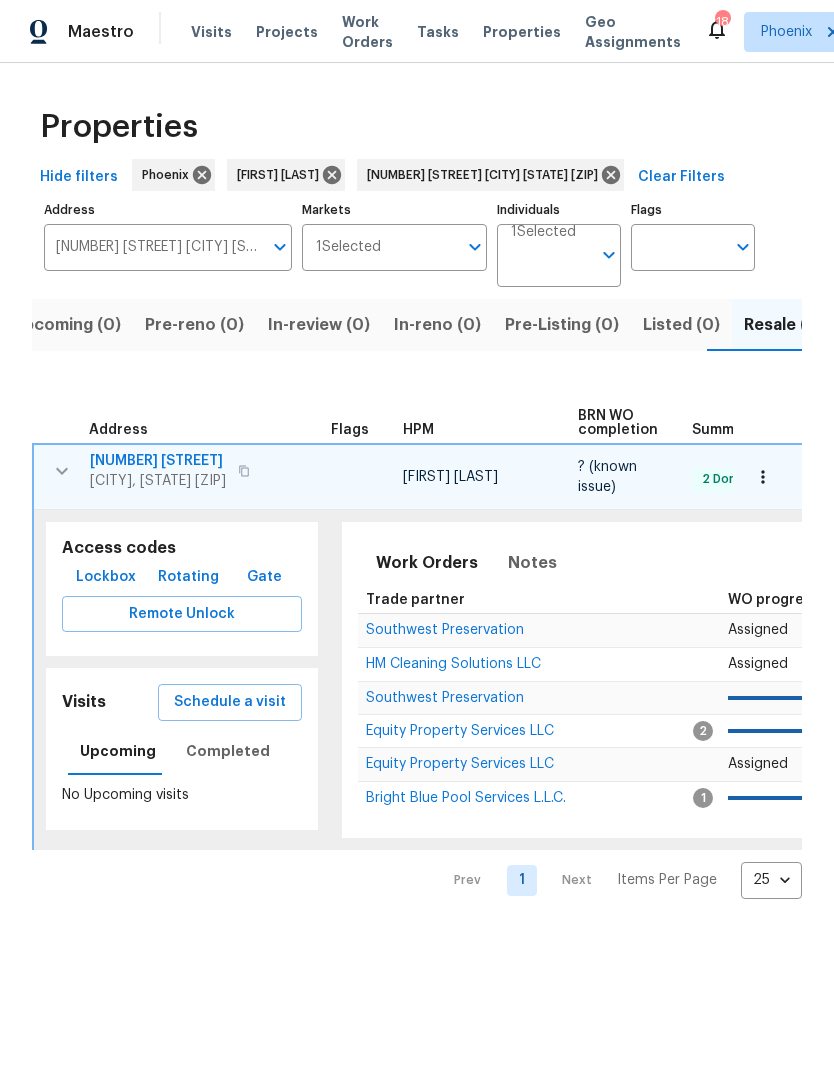 click 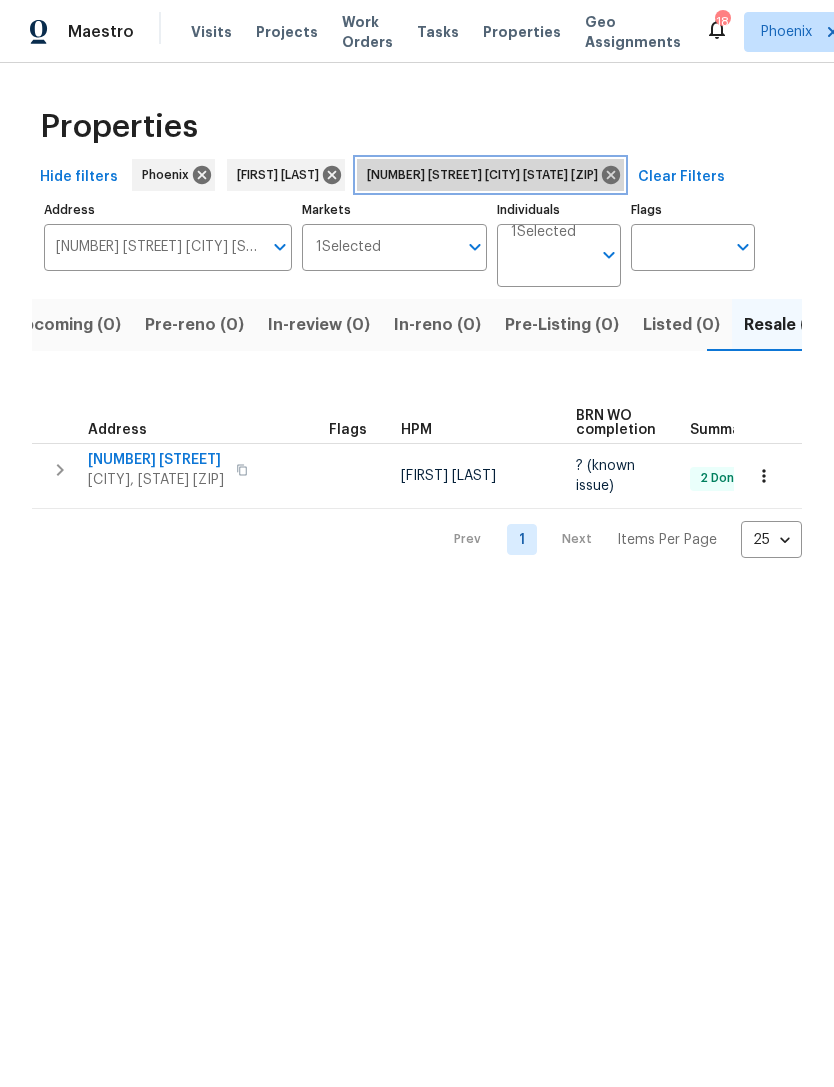 click 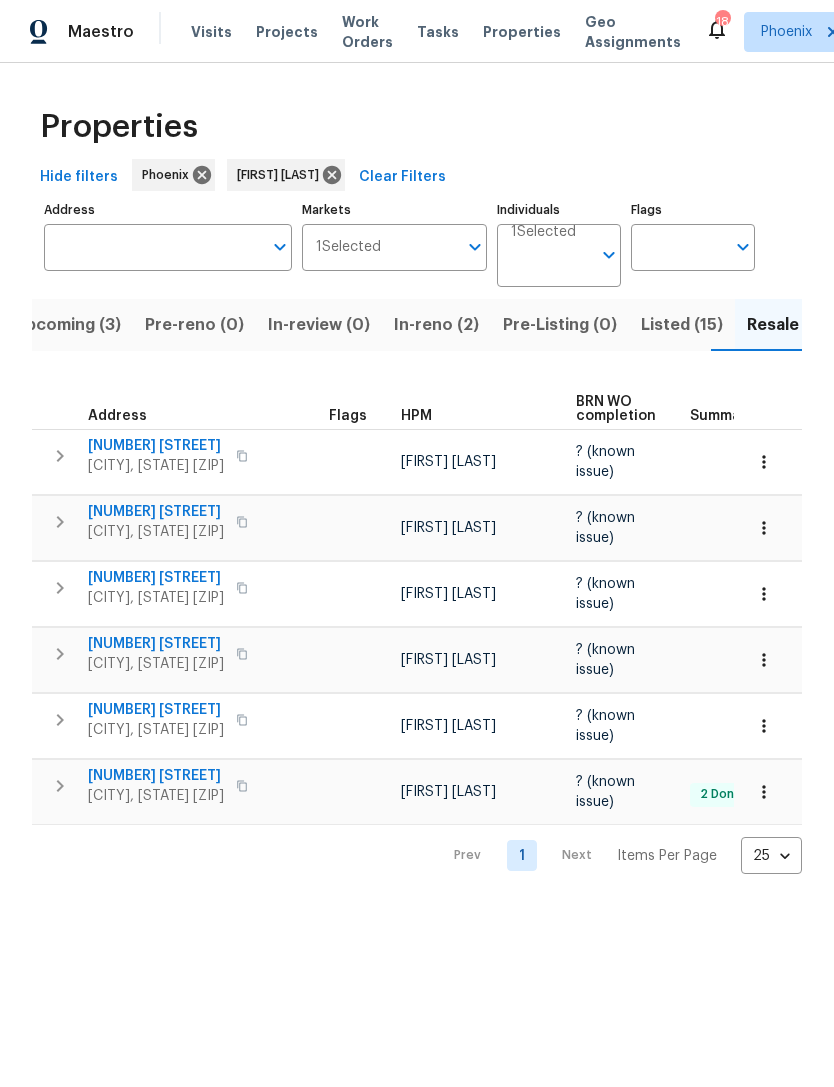 scroll, scrollTop: 0, scrollLeft: 38, axis: horizontal 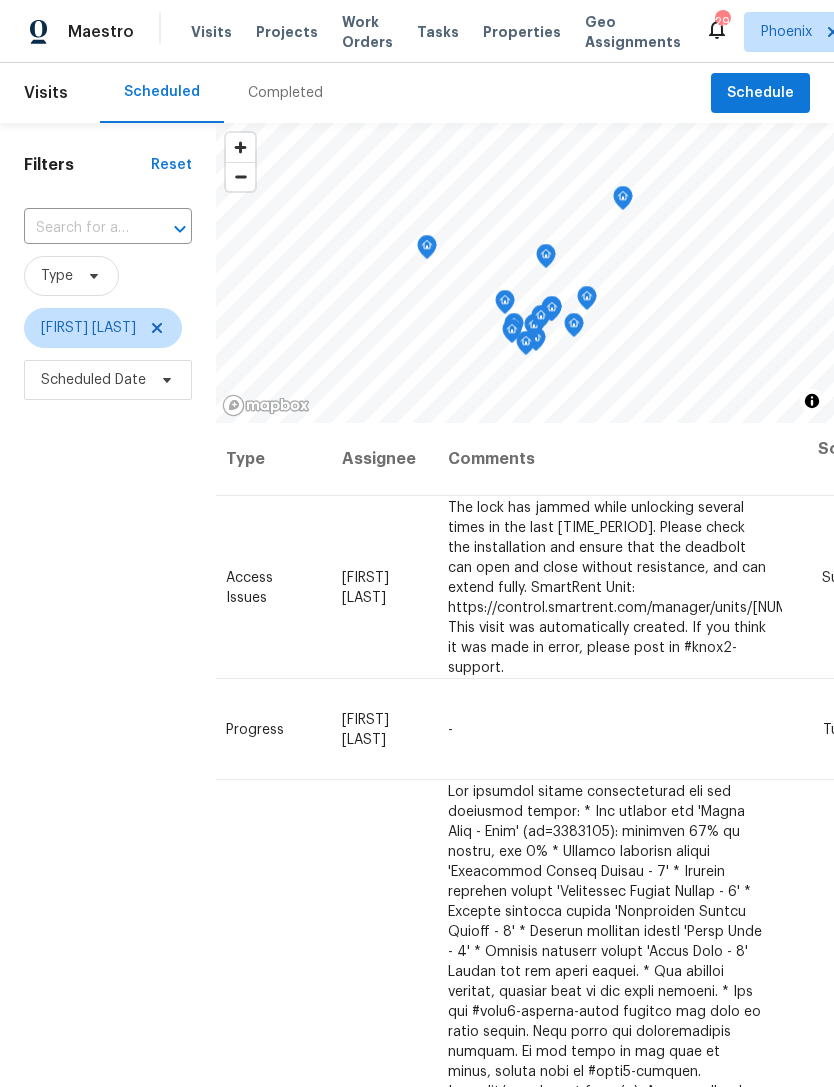 click at bounding box center [80, 228] 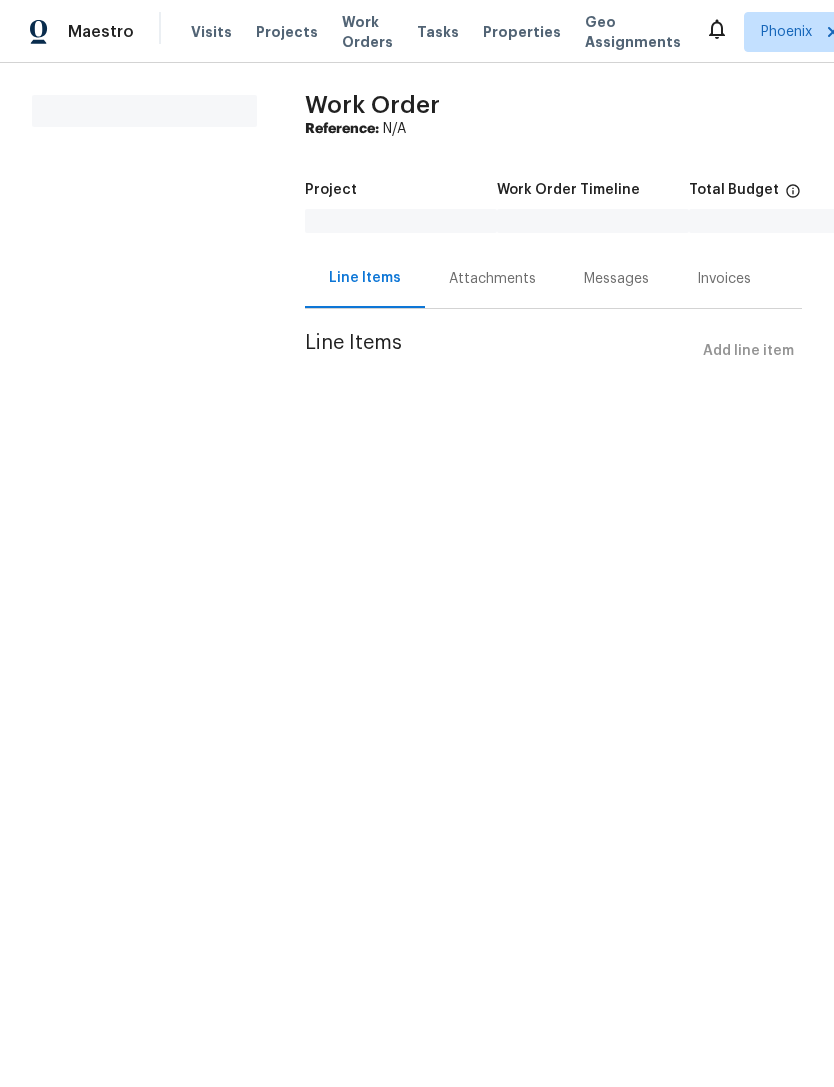 scroll, scrollTop: 0, scrollLeft: 0, axis: both 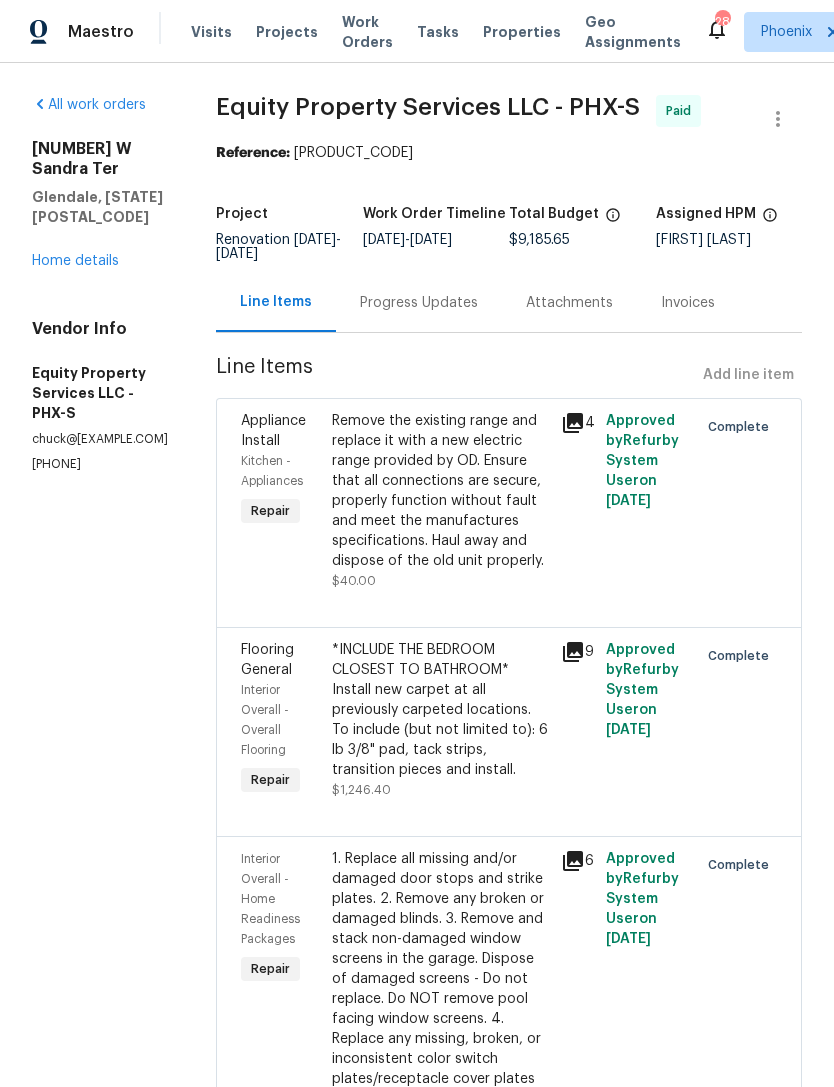 click on "[NUMBER] [STREET] [CITY], [STATE] [ZIP] Home details" at bounding box center [100, 205] 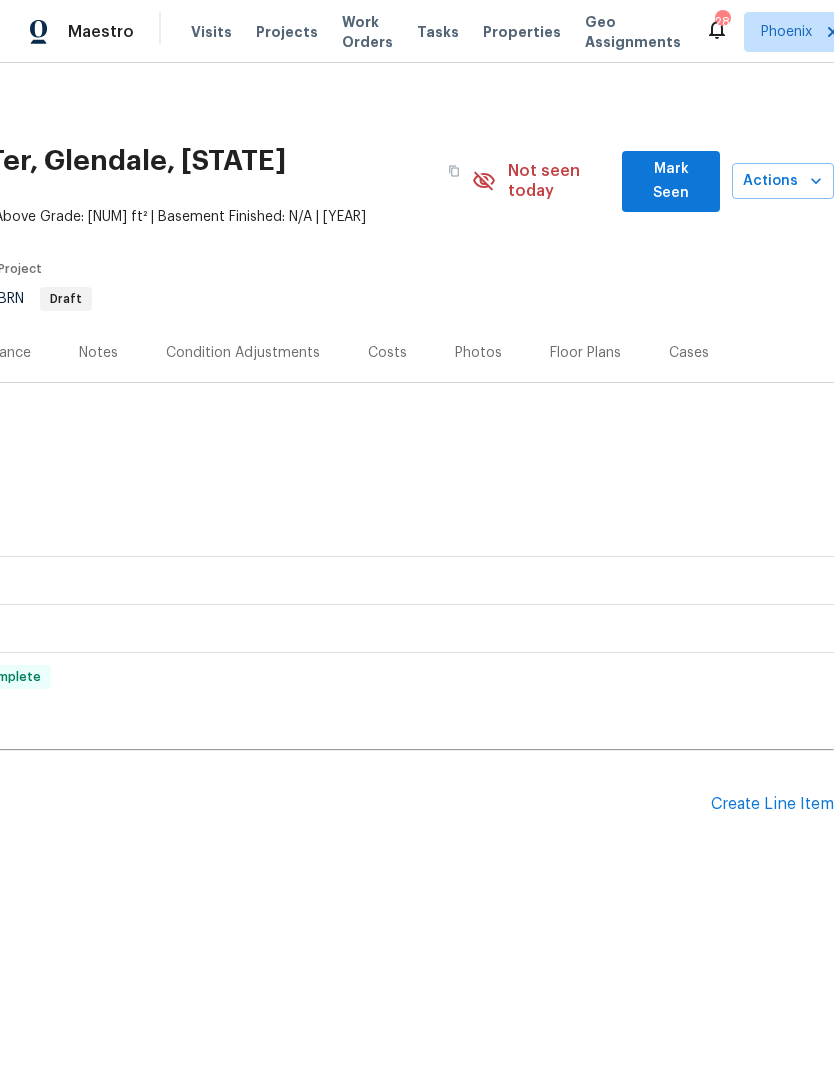 scroll, scrollTop: 0, scrollLeft: 296, axis: horizontal 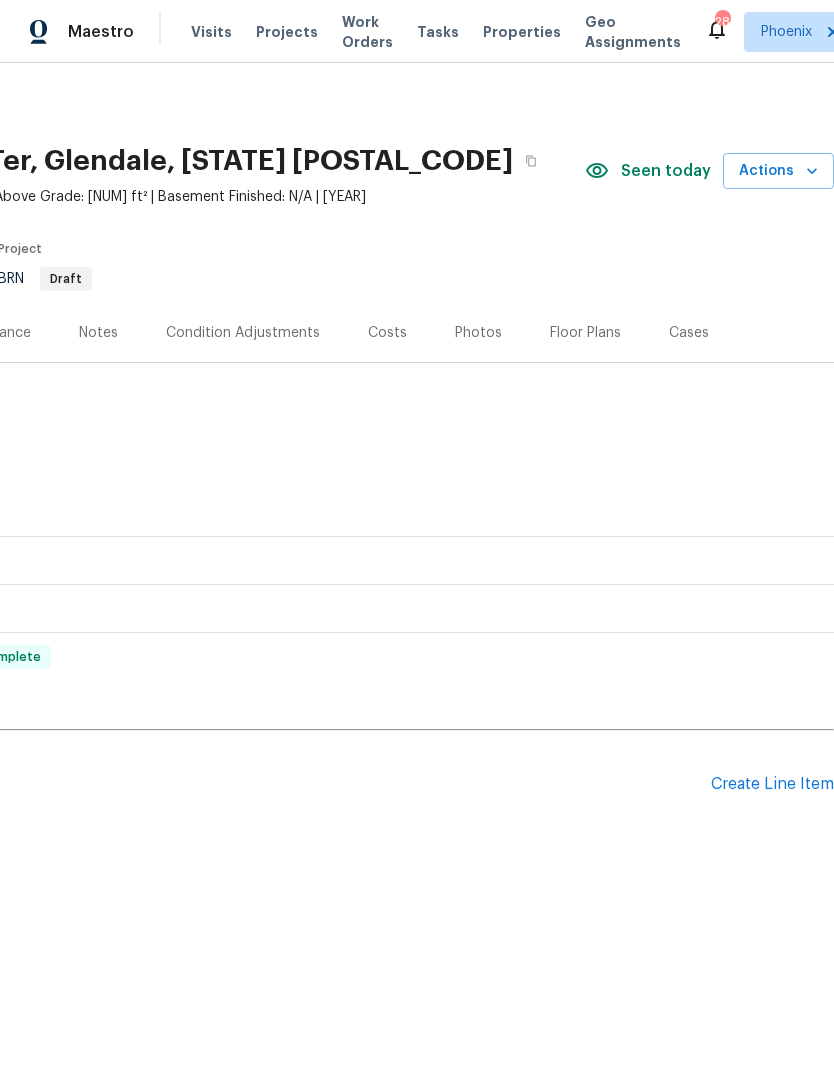 click on "Create Line Item" at bounding box center (772, 784) 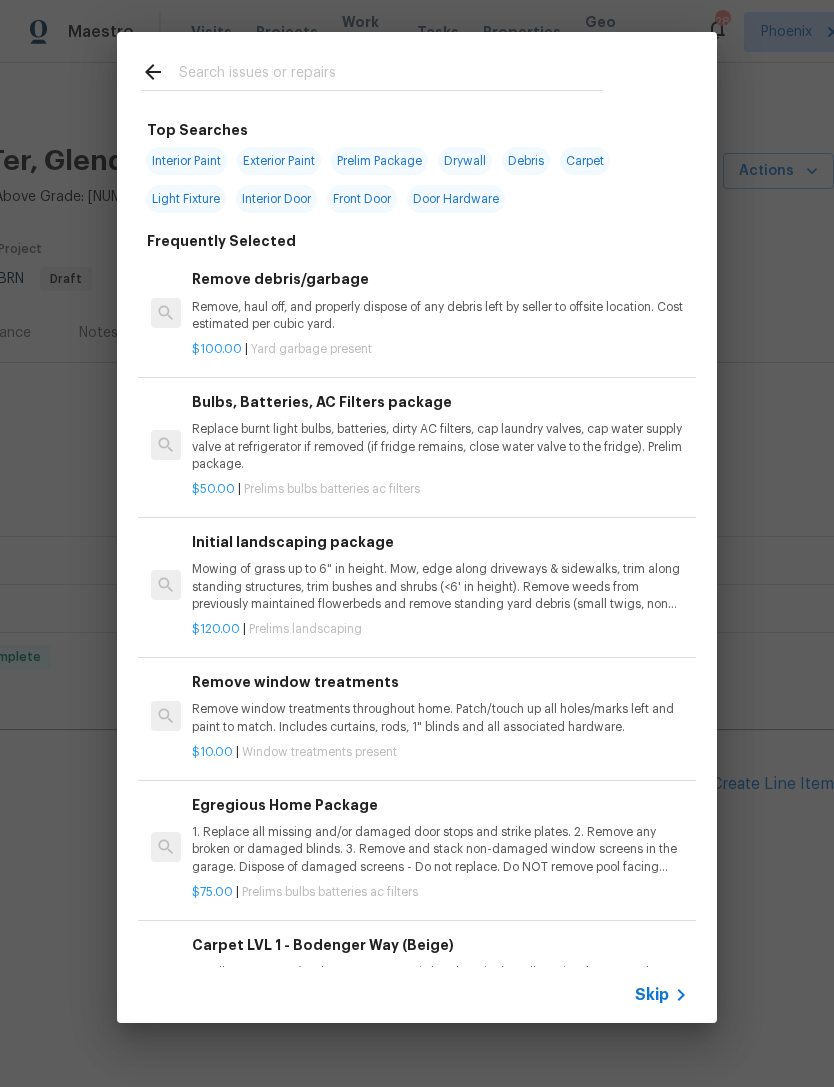 click at bounding box center (391, 75) 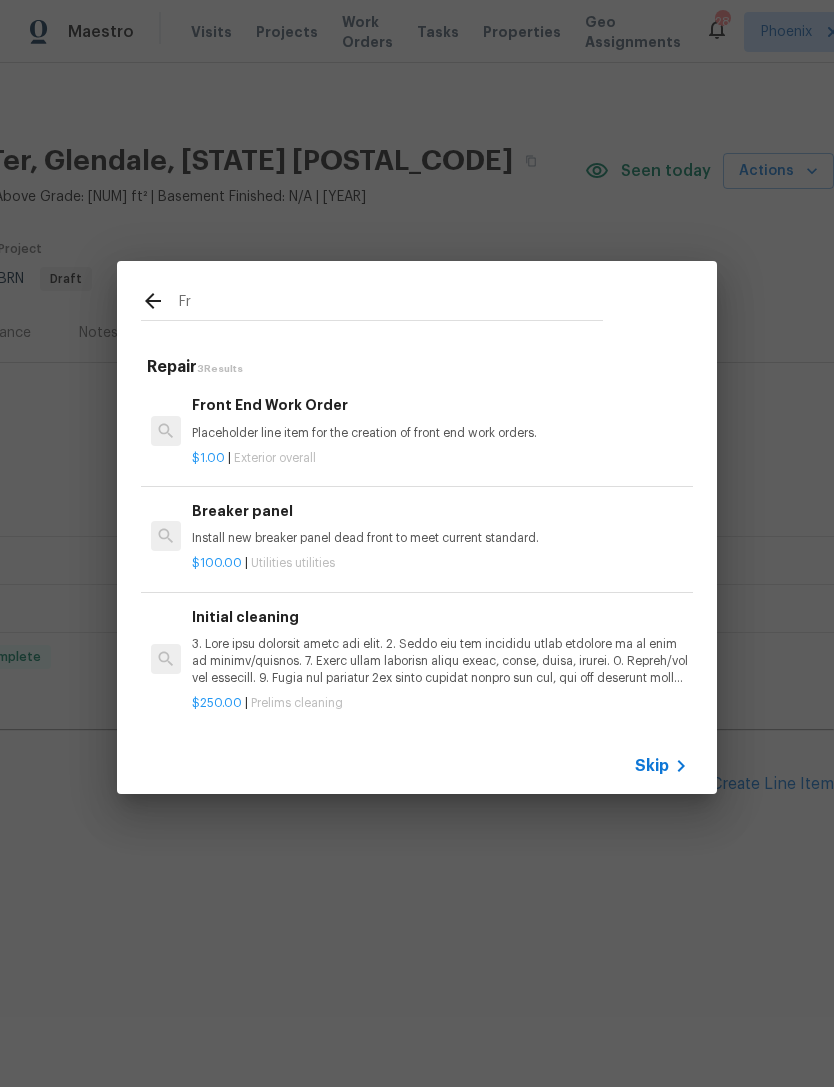 type on "F" 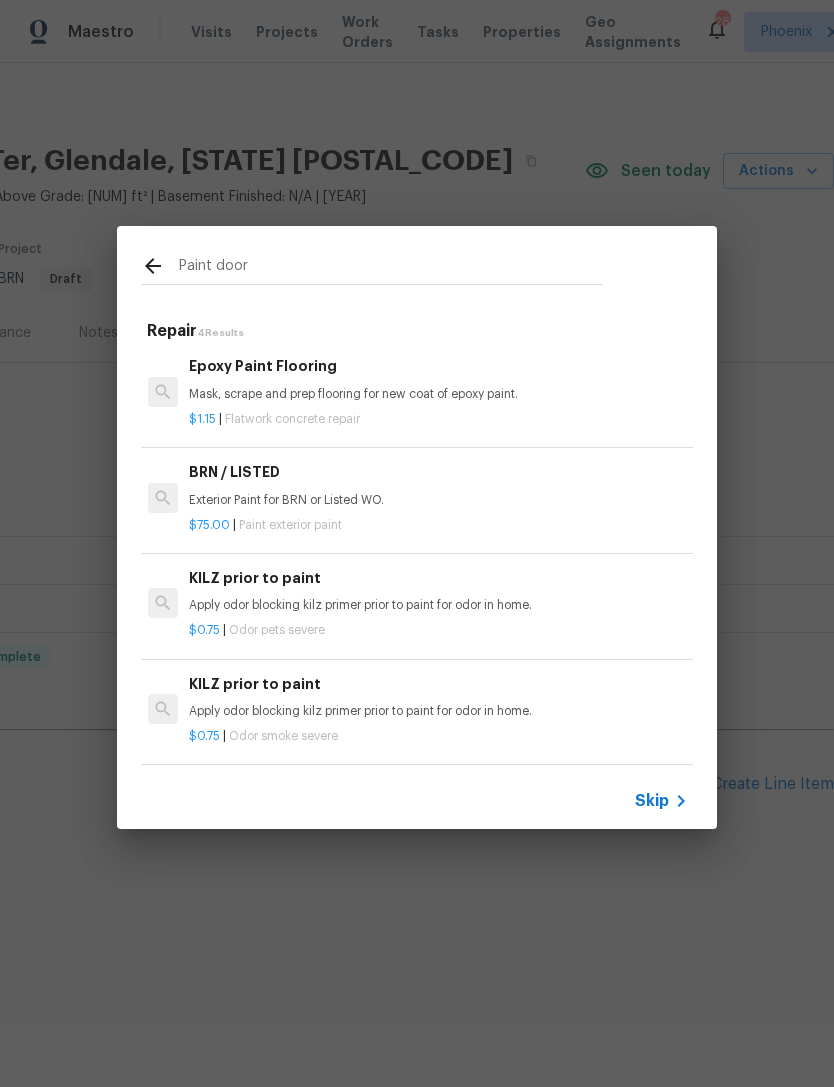 scroll, scrollTop: 3, scrollLeft: 3, axis: both 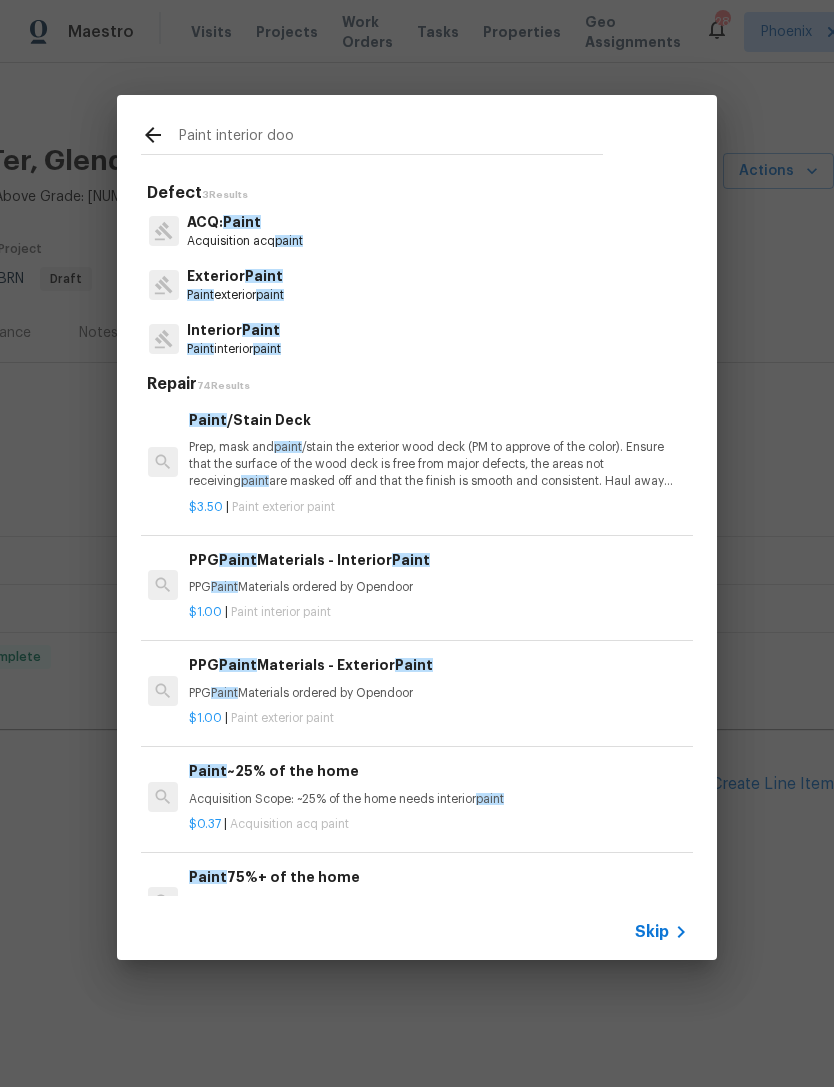 type on "Paint interior door" 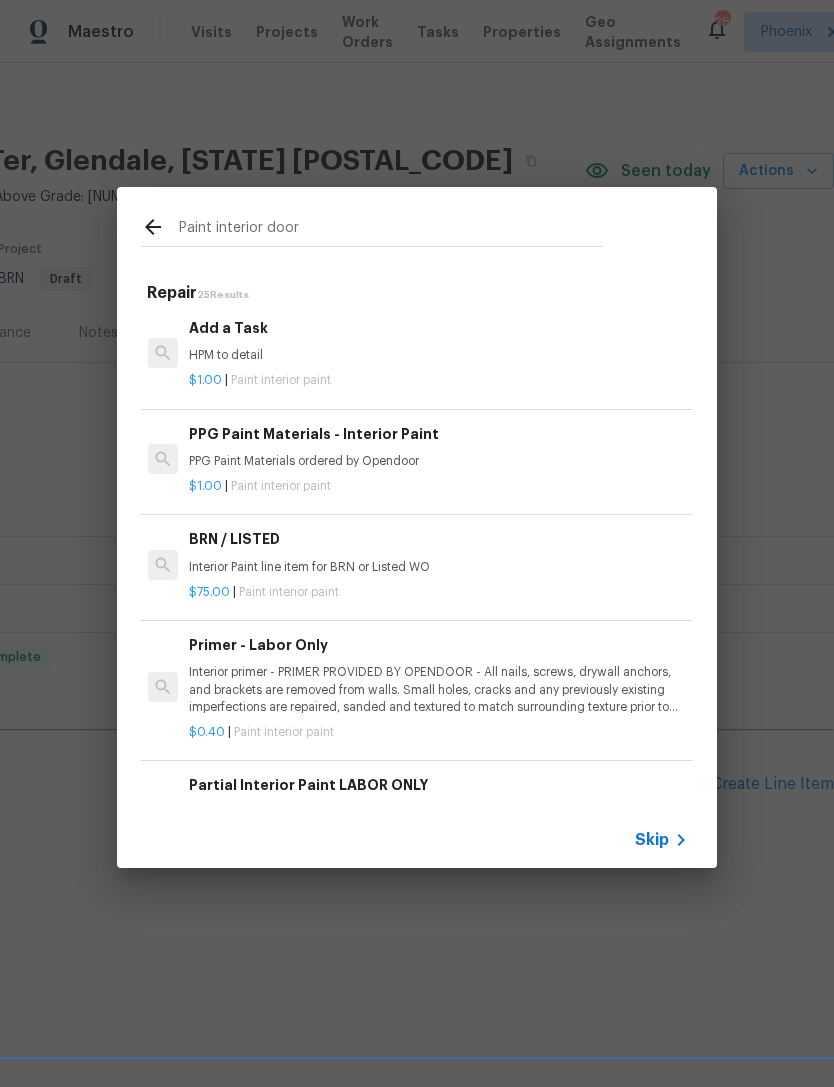 click on "Add a Task" at bounding box center [437, 328] 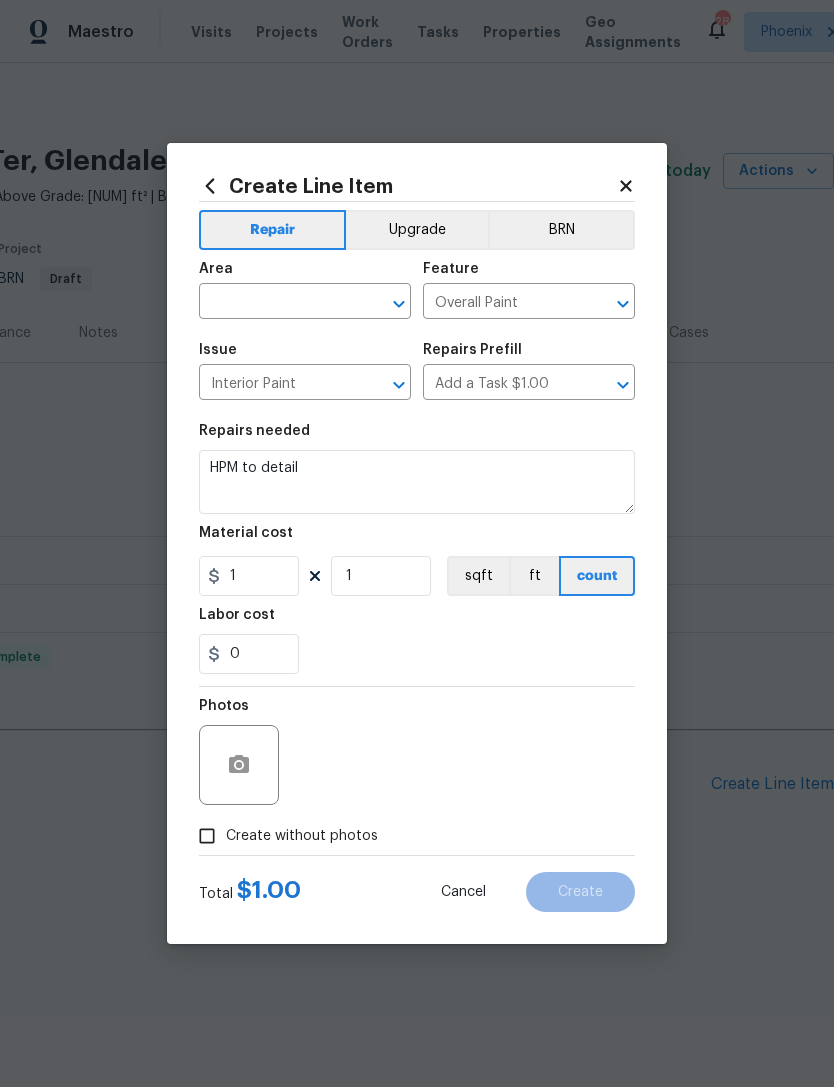 click at bounding box center [277, 303] 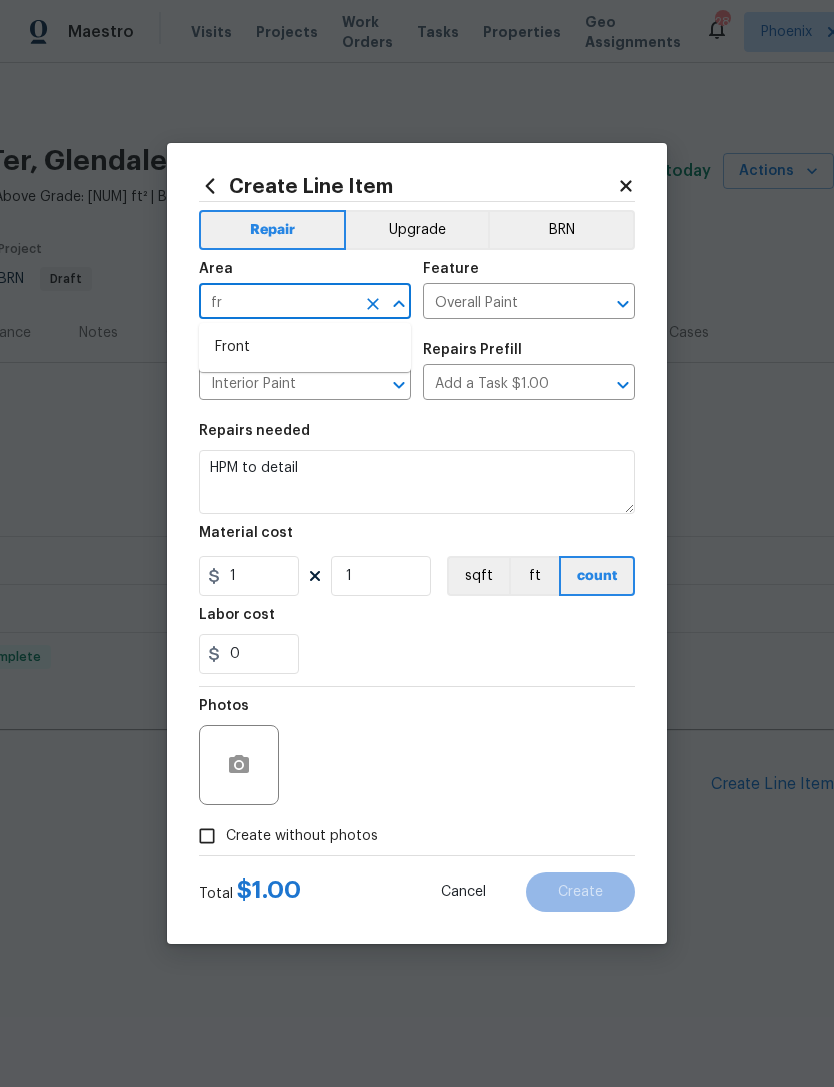 type on "f" 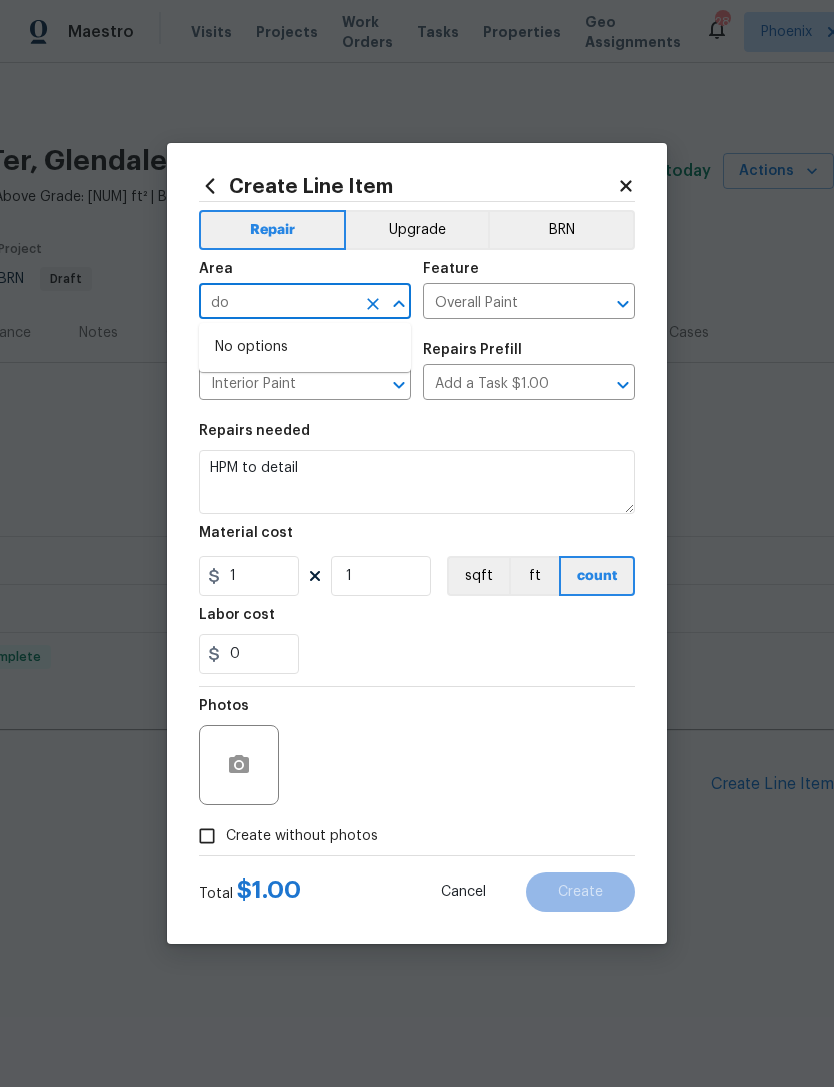 type on "d" 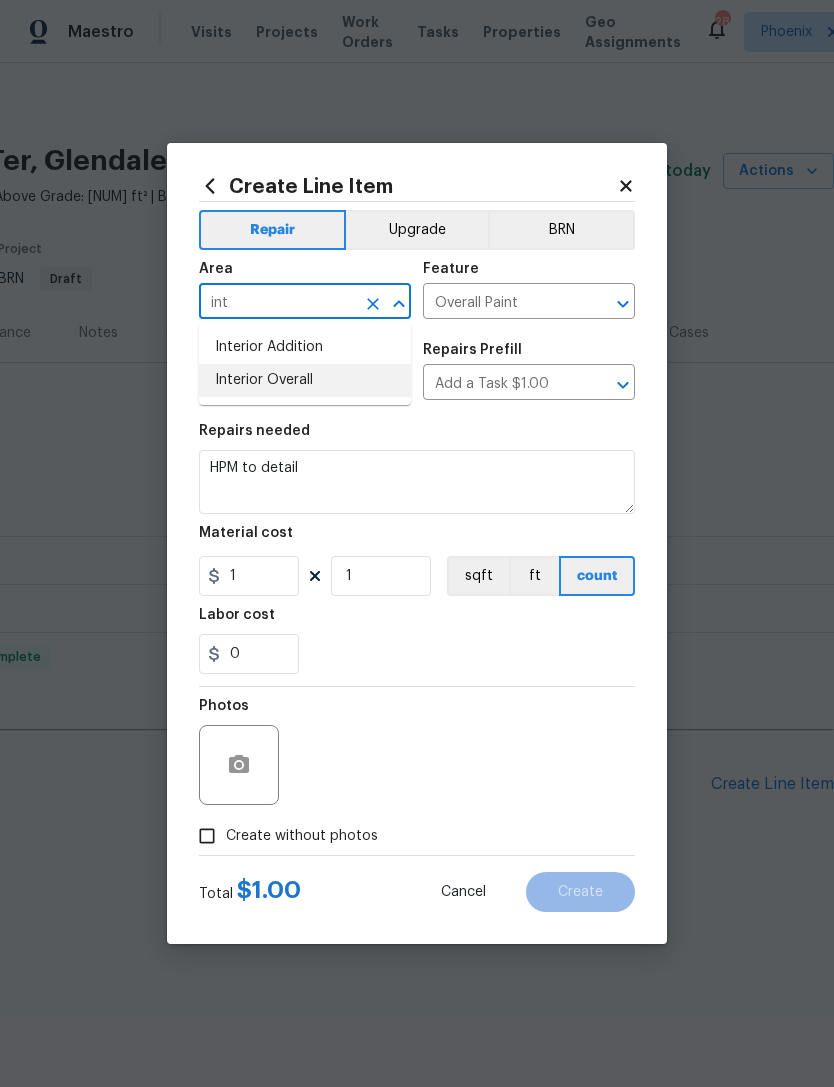 click on "Interior Overall" at bounding box center (305, 380) 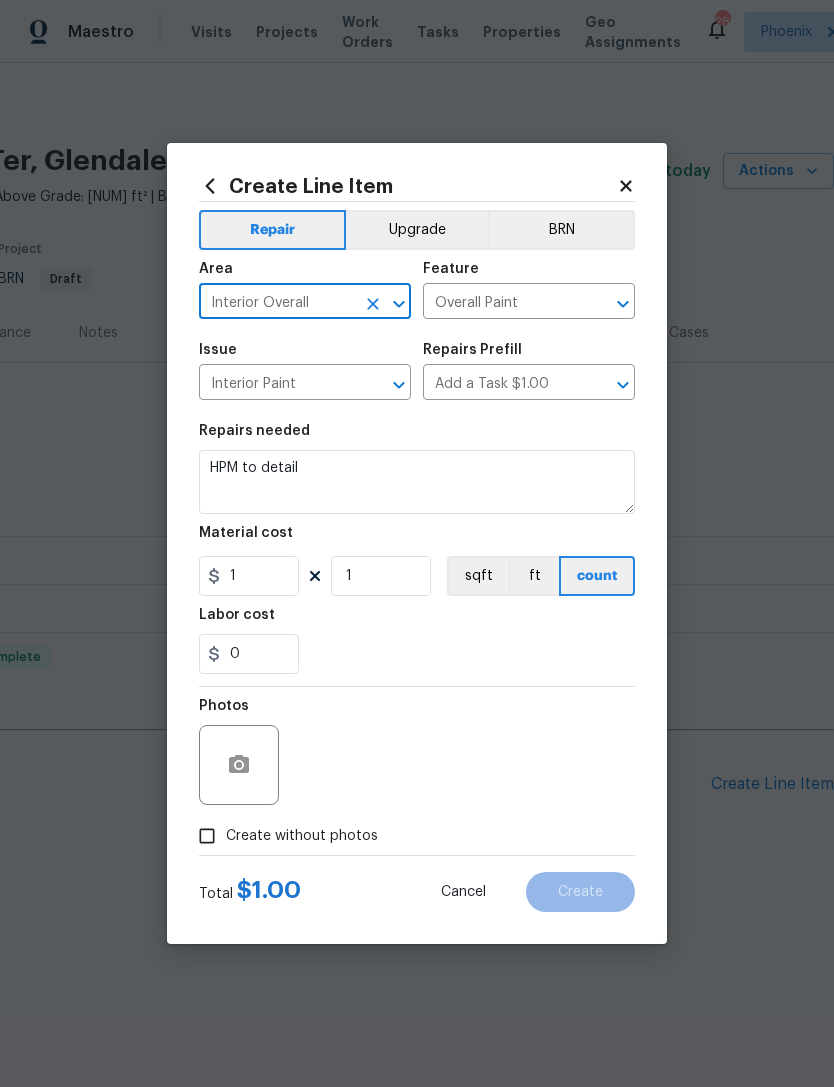 click on "Overall Paint" at bounding box center [501, 303] 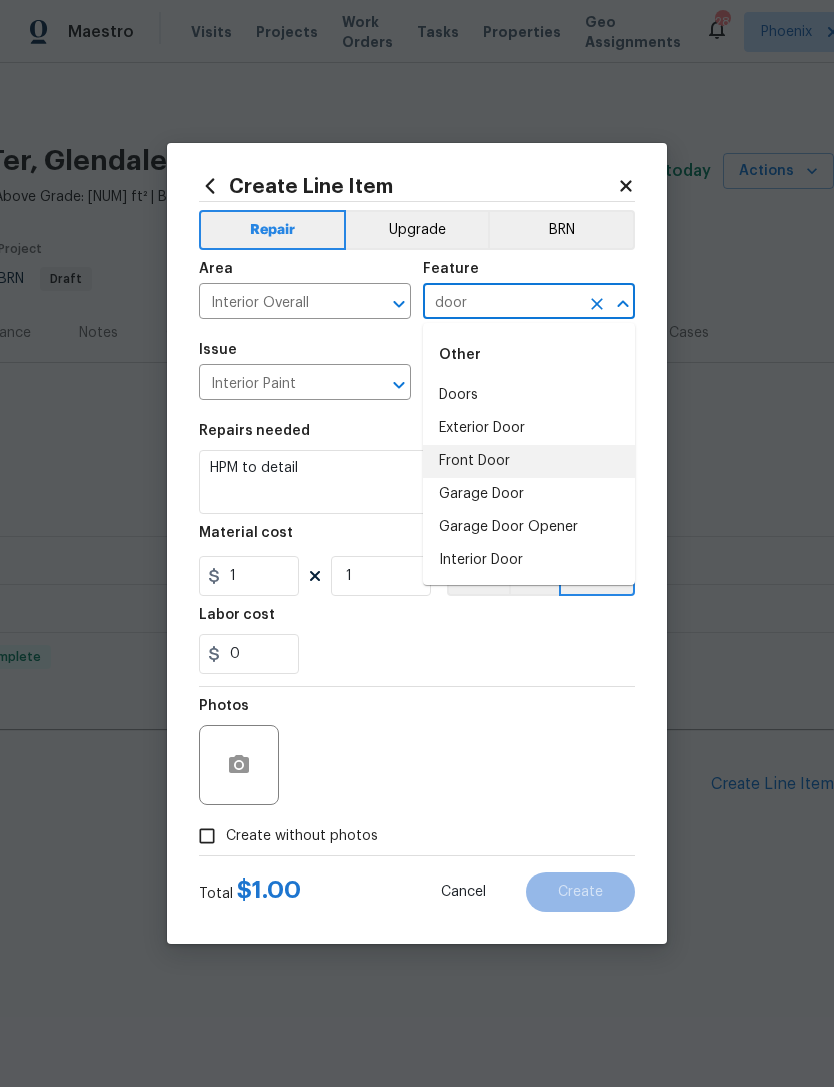 click on "Front Door" at bounding box center [529, 461] 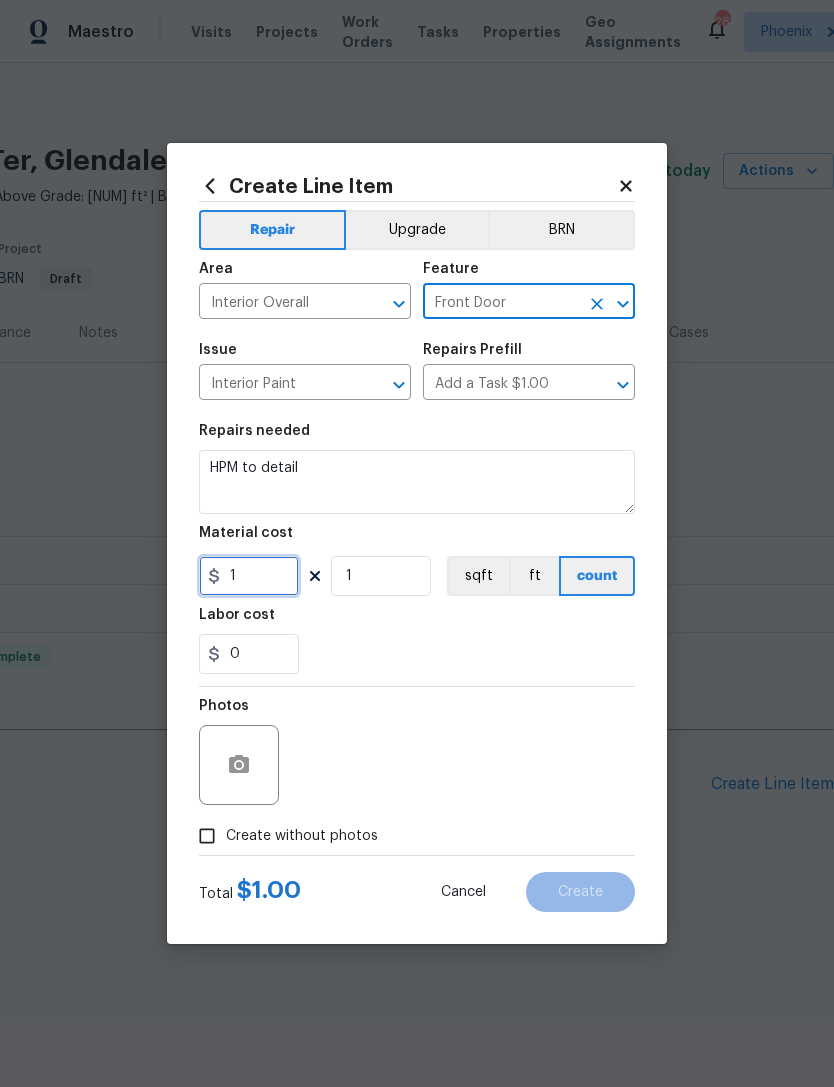 click on "1" at bounding box center [249, 576] 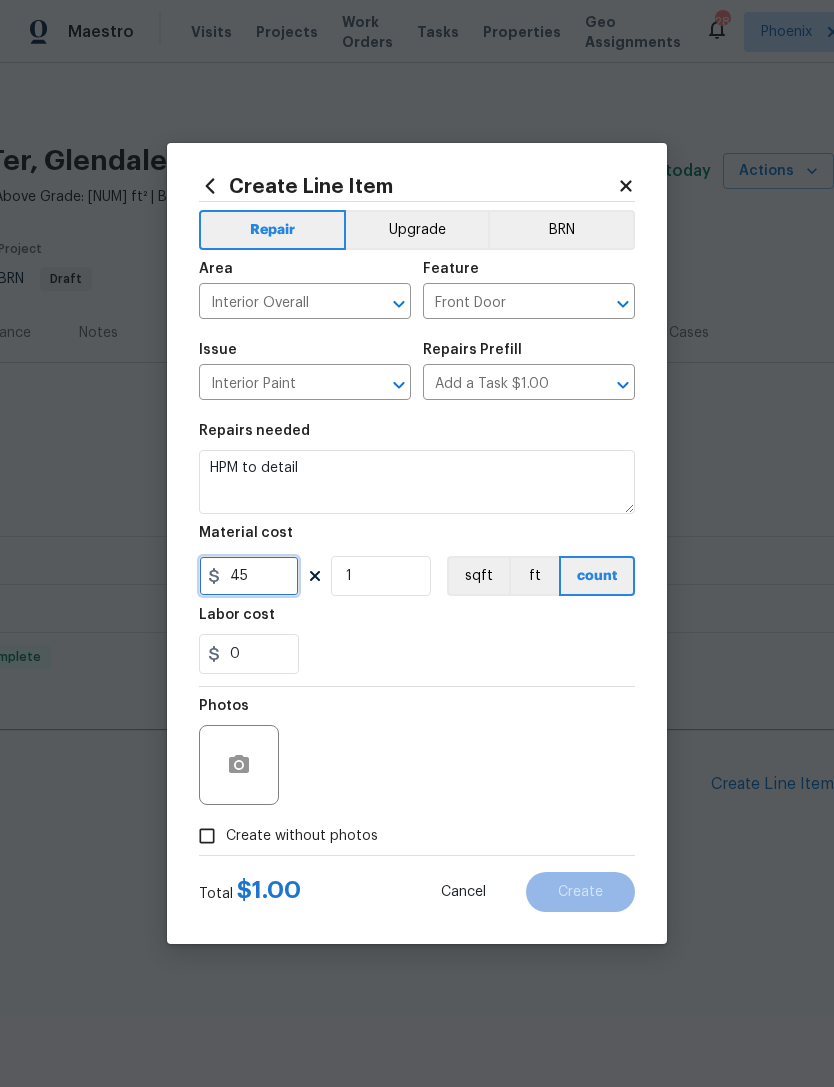 type on "45" 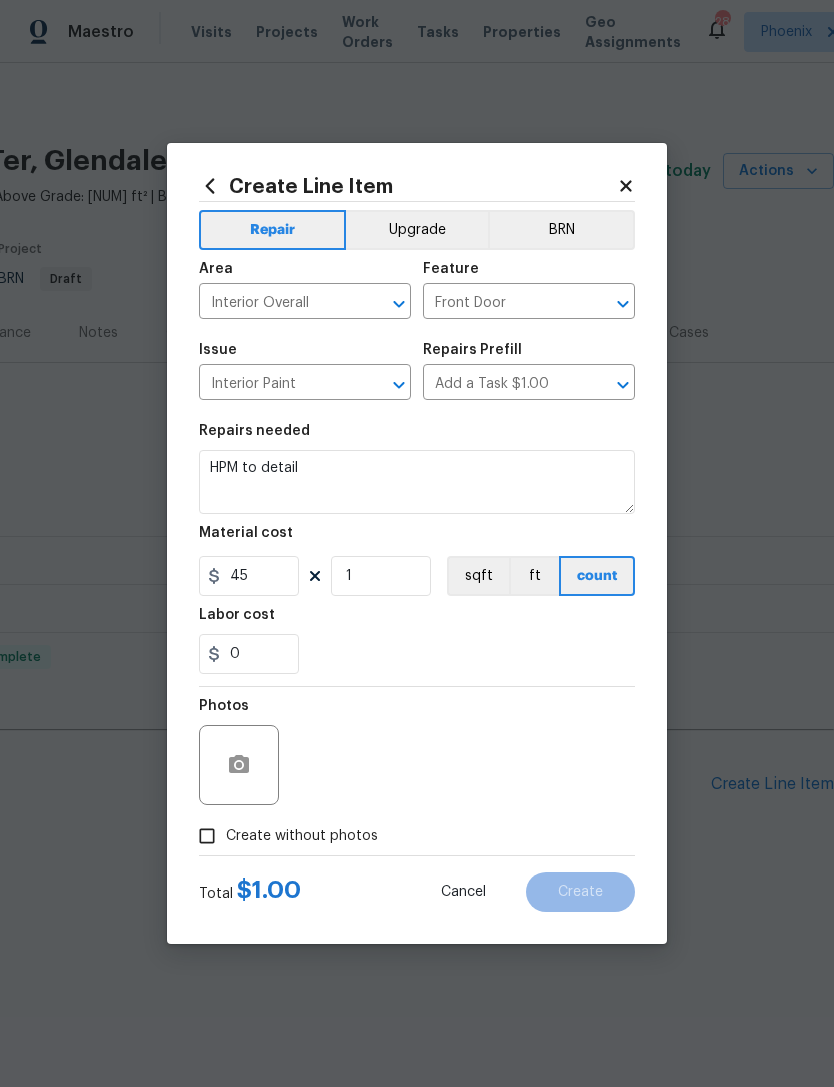 click on "0" at bounding box center (417, 654) 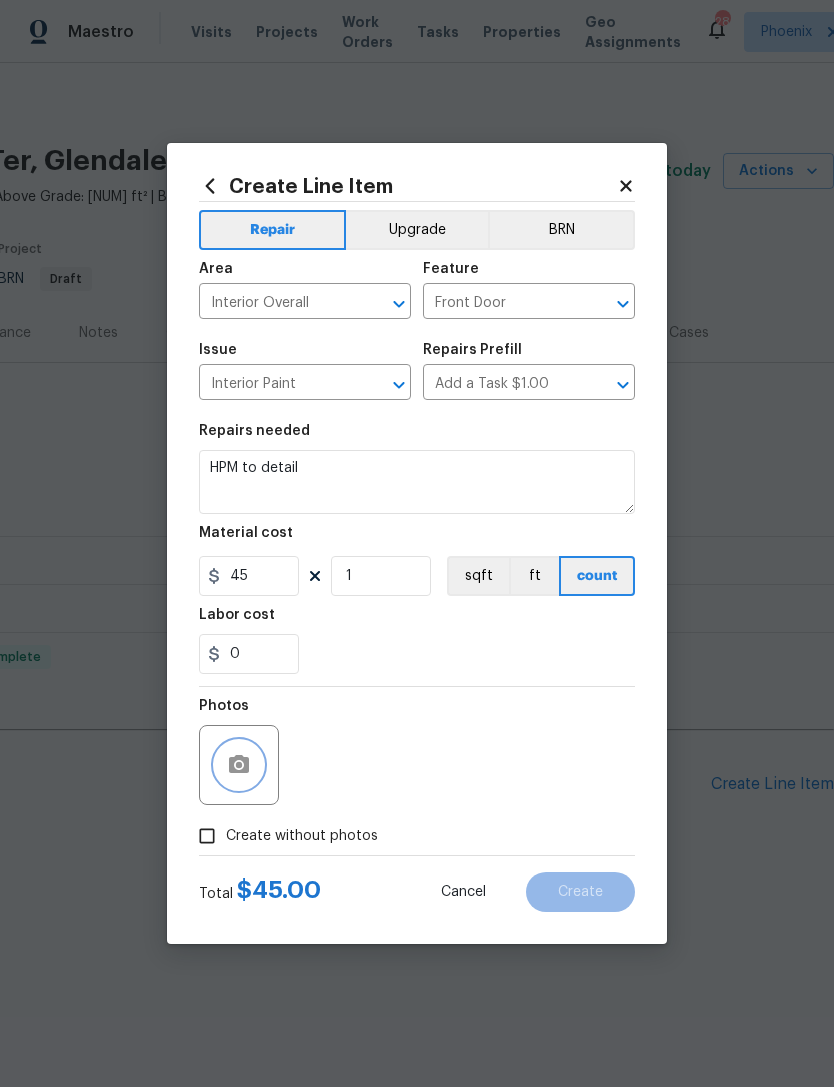 click at bounding box center (239, 765) 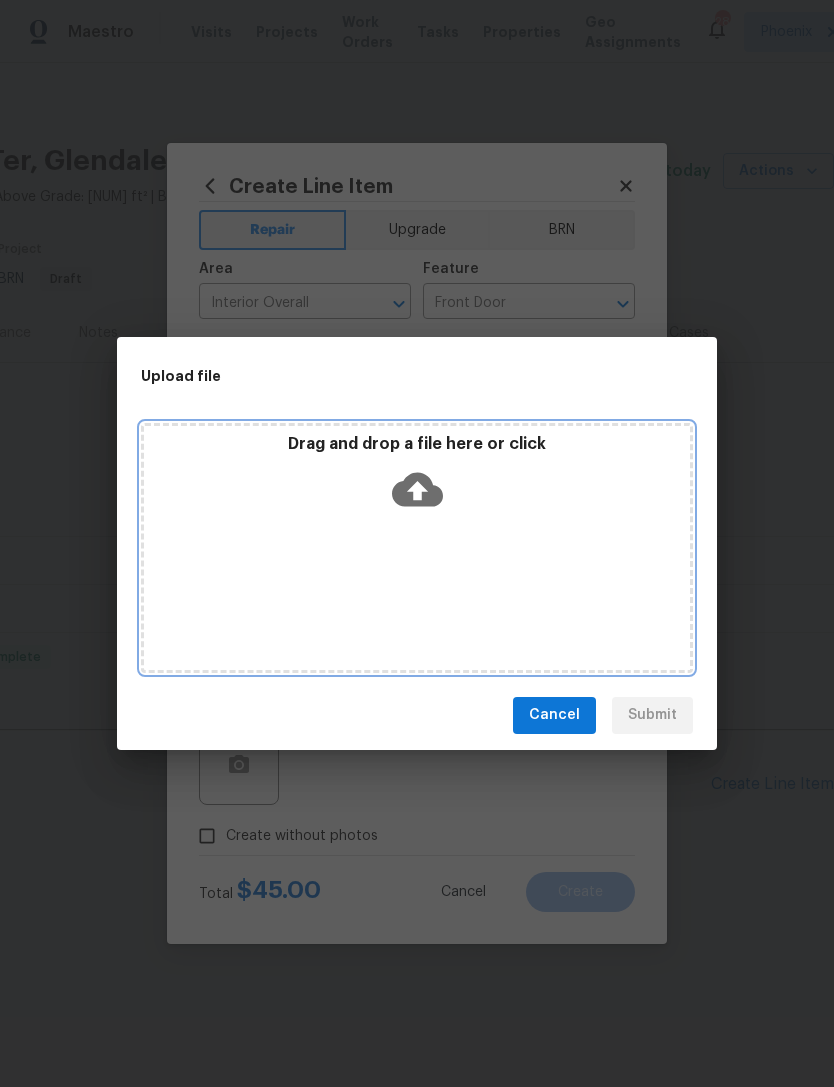 click 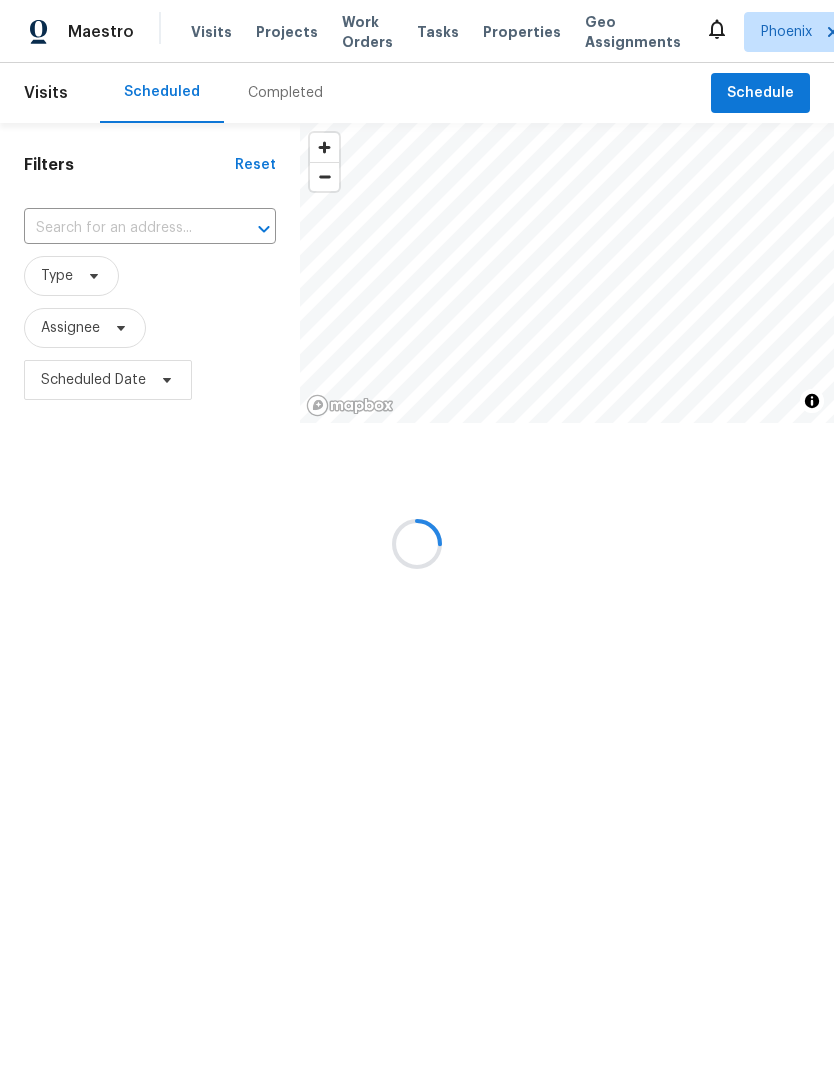 scroll, scrollTop: 0, scrollLeft: 0, axis: both 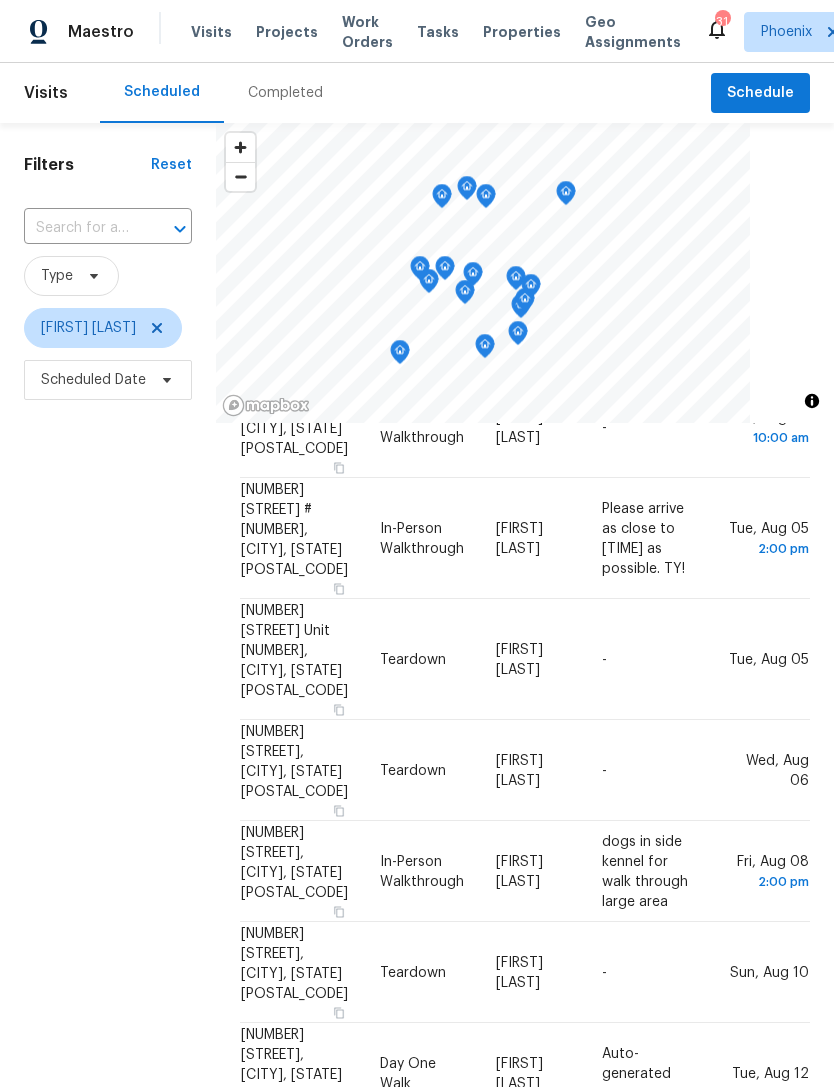 click on "Filters Reset ​ Type Eric Scott Scheduled Date" at bounding box center (108, 708) 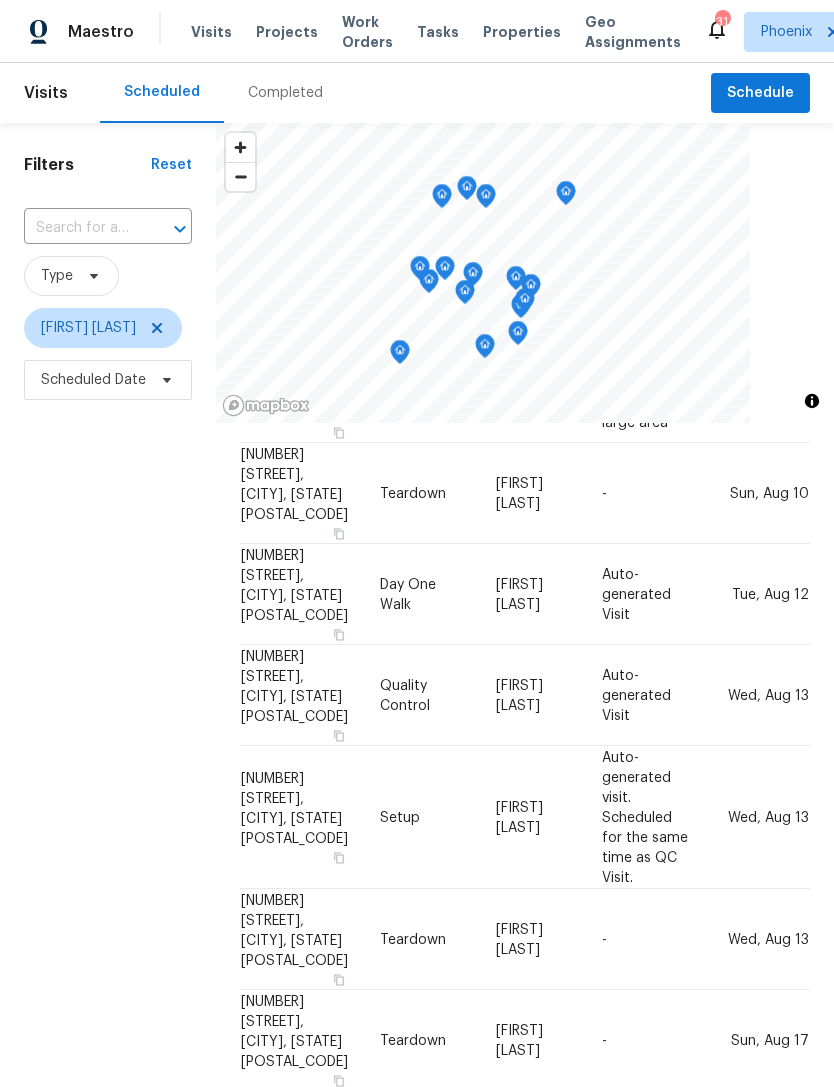 scroll, scrollTop: 699, scrollLeft: 0, axis: vertical 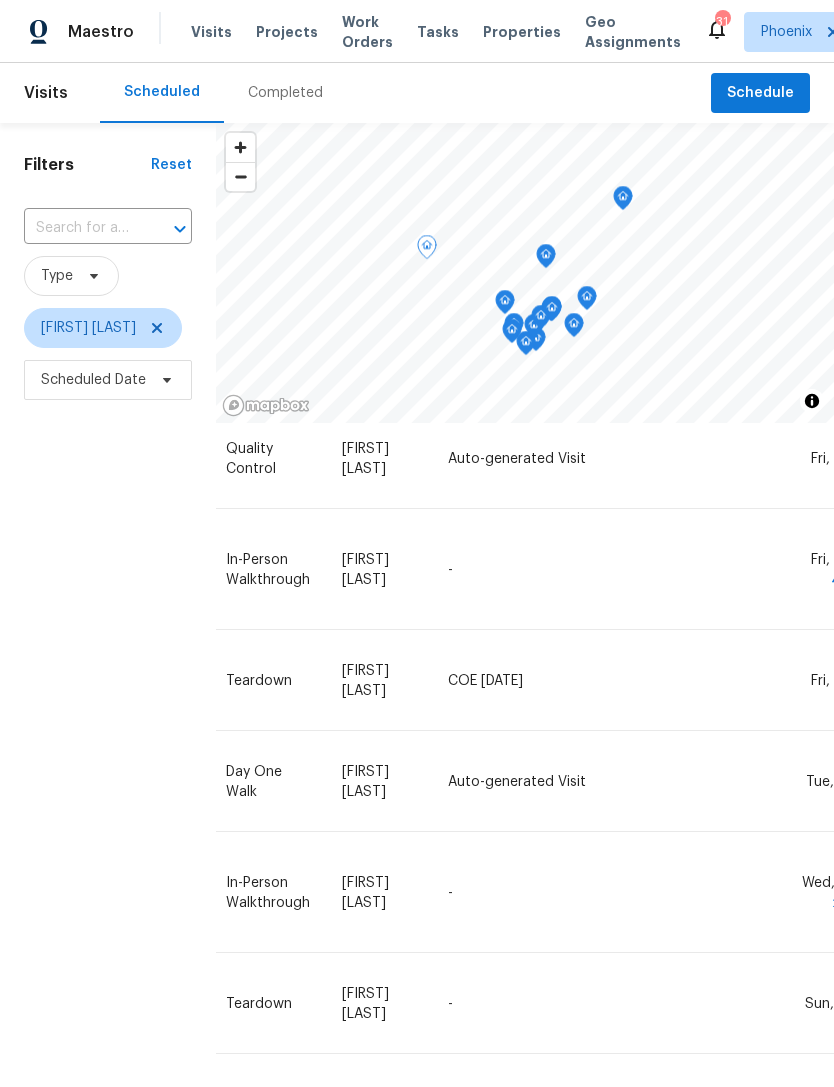 click at bounding box center [0, 0] 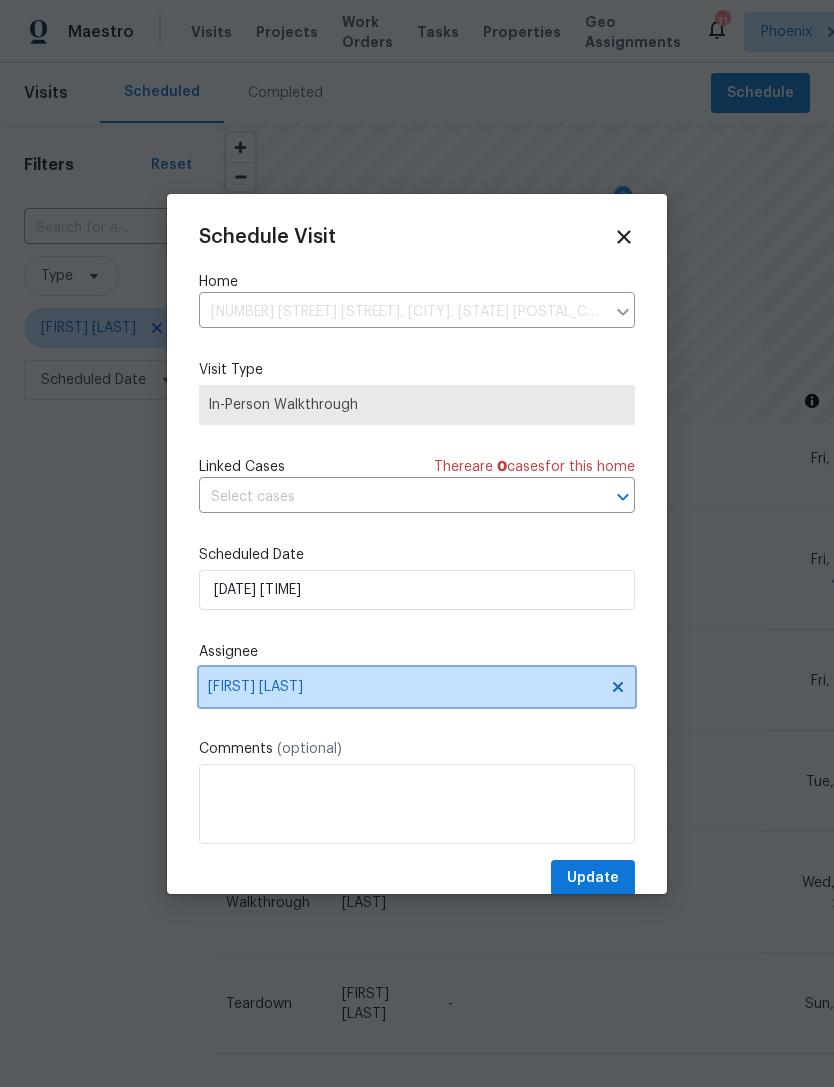 click on "[FIRST] [LAST]" at bounding box center [404, 687] 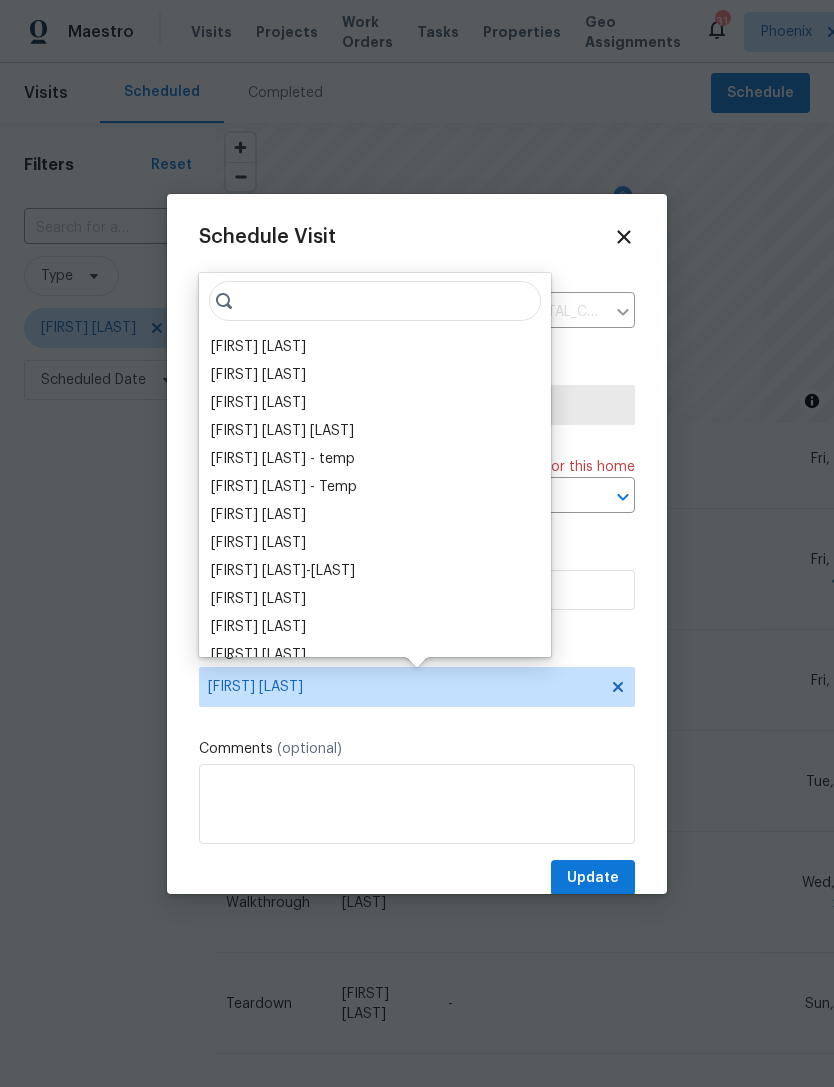 click on "[FIRST] [LAST]" at bounding box center [258, 347] 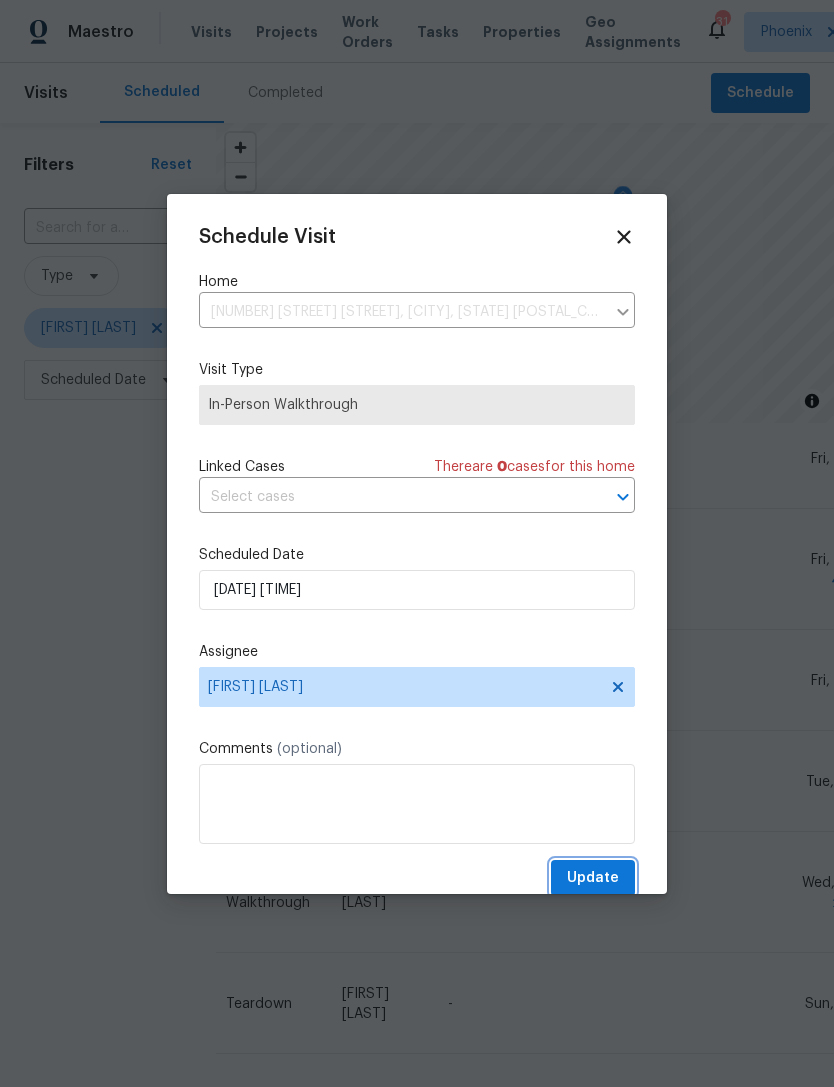 click on "Update" at bounding box center [593, 878] 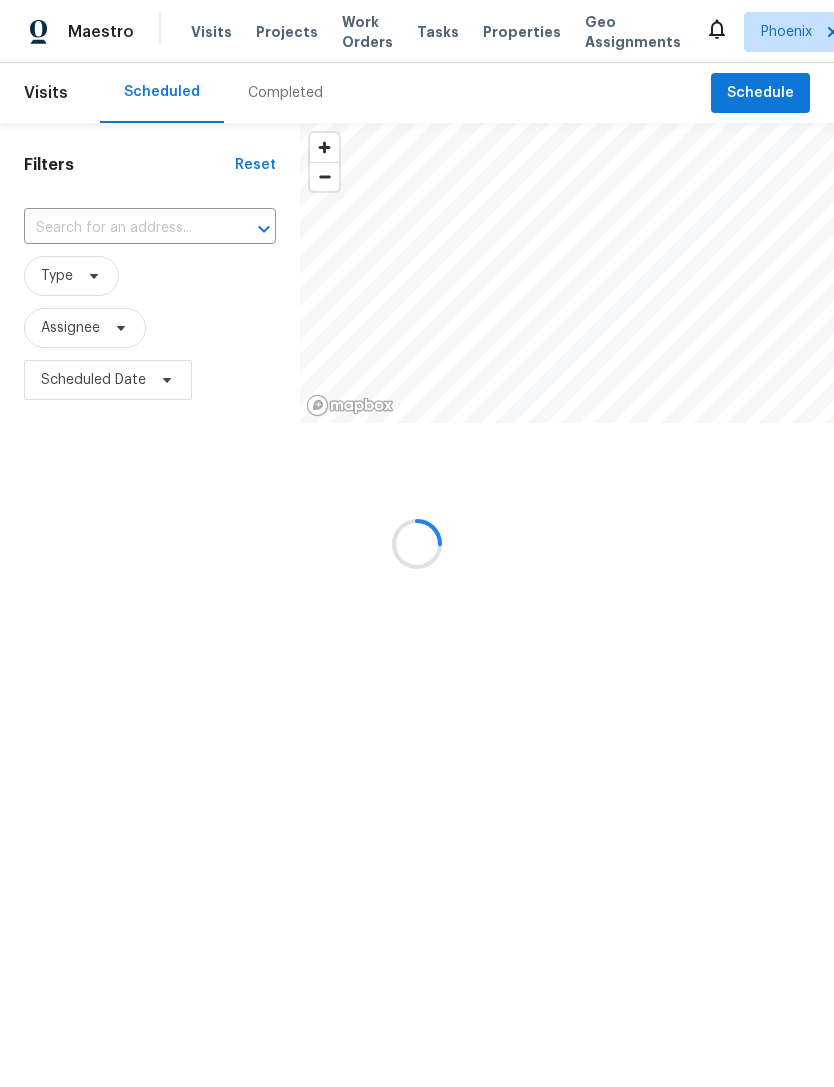 scroll, scrollTop: 0, scrollLeft: 0, axis: both 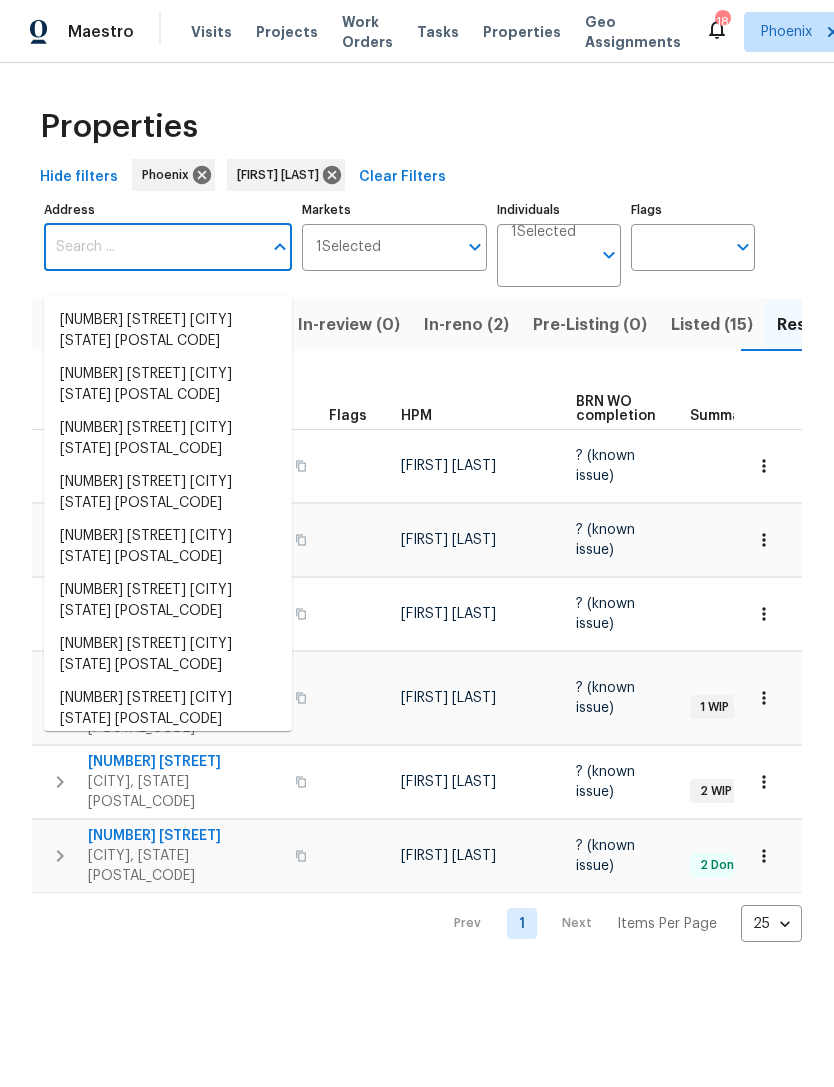 click on "Address" at bounding box center [153, 247] 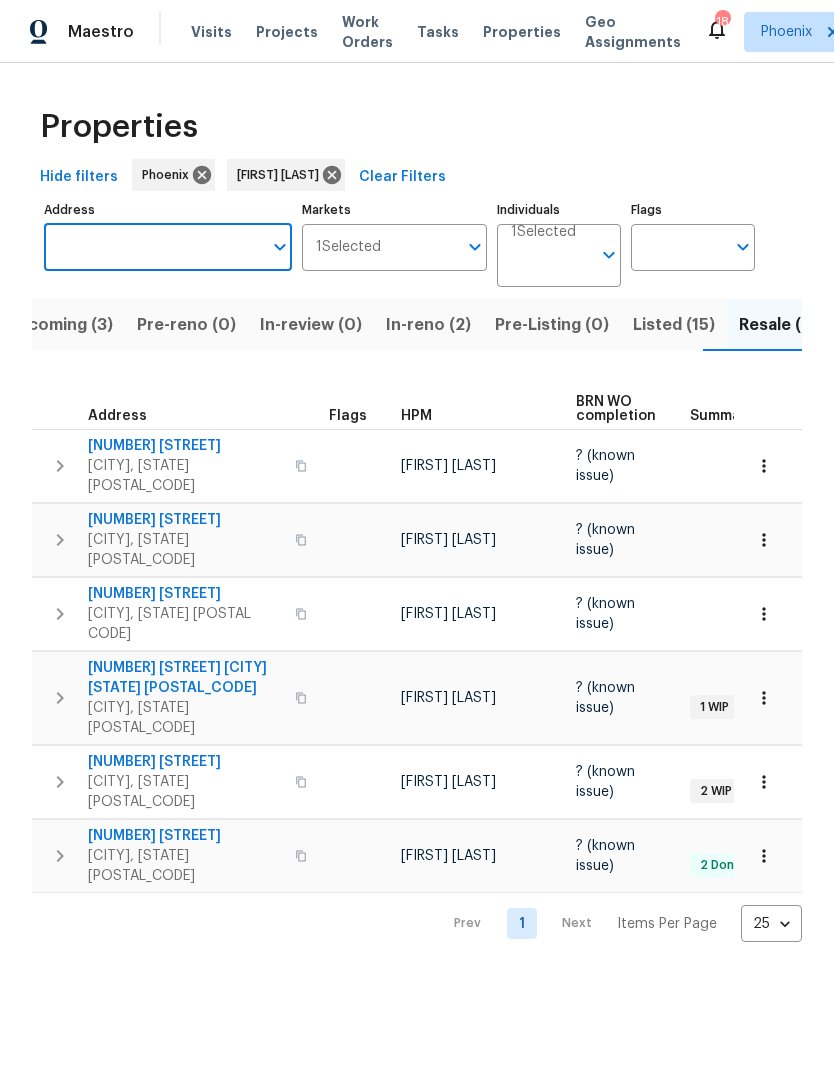click on "Address" at bounding box center [153, 247] 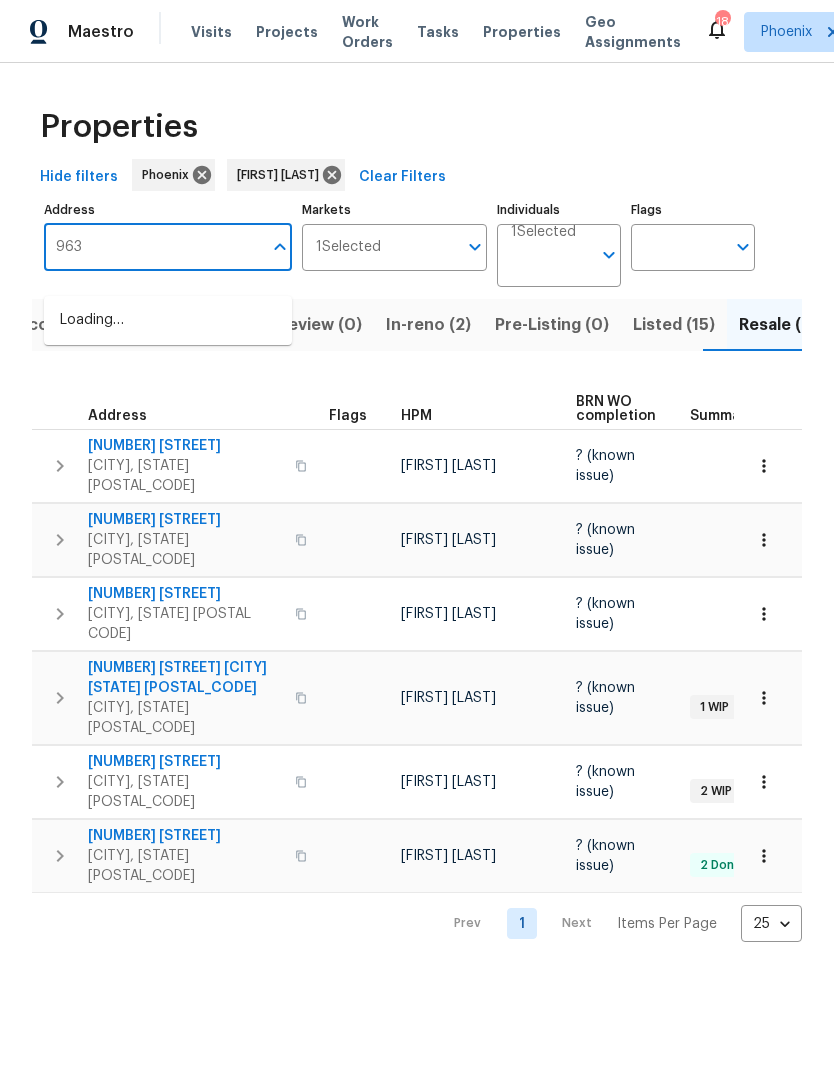 type on "[NUMBER]" 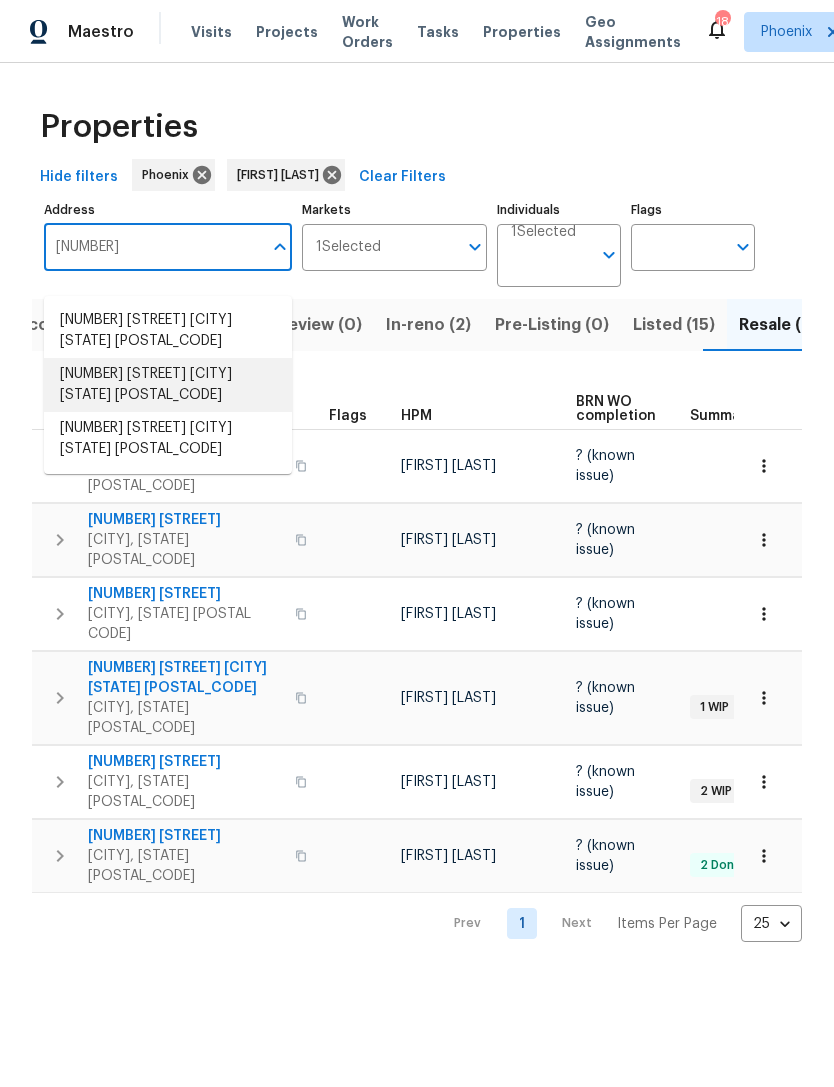 click on "[NUMBER] [STREET] [CITY] [STATE] [POSTAL_CODE]" at bounding box center (168, 385) 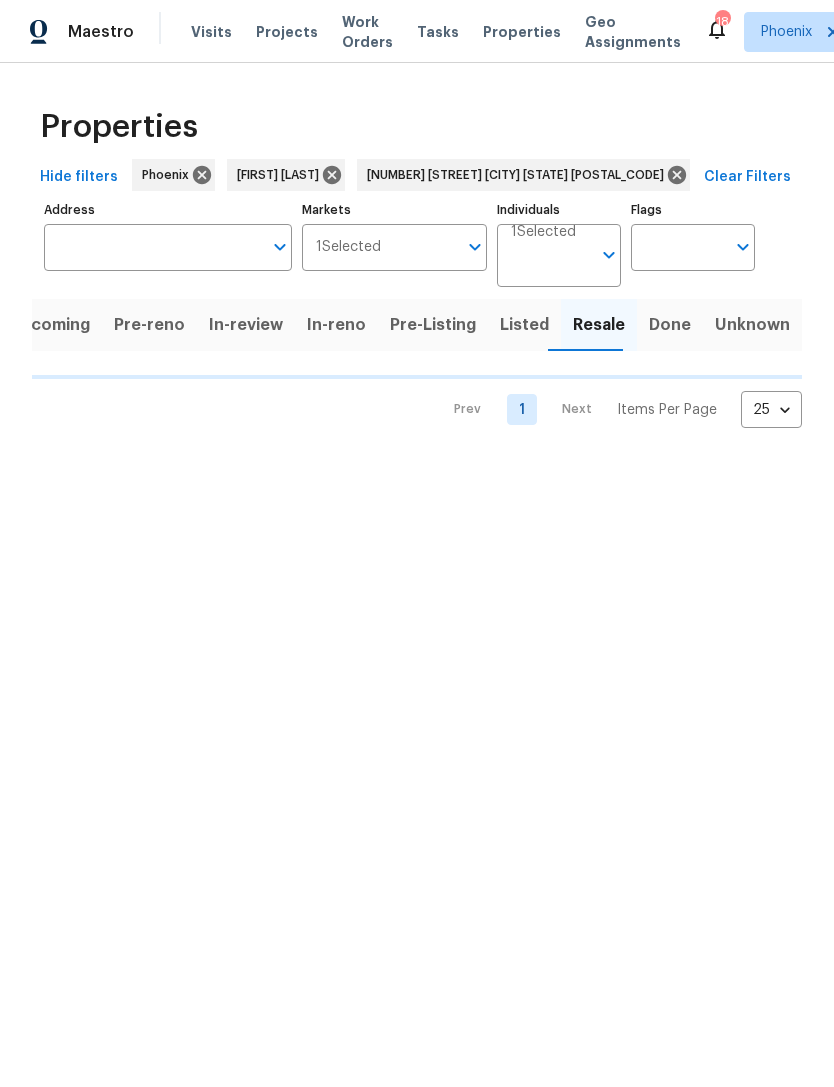 type on "[NUMBER] [STREET] [CITY] [STATE] [POSTAL_CODE]" 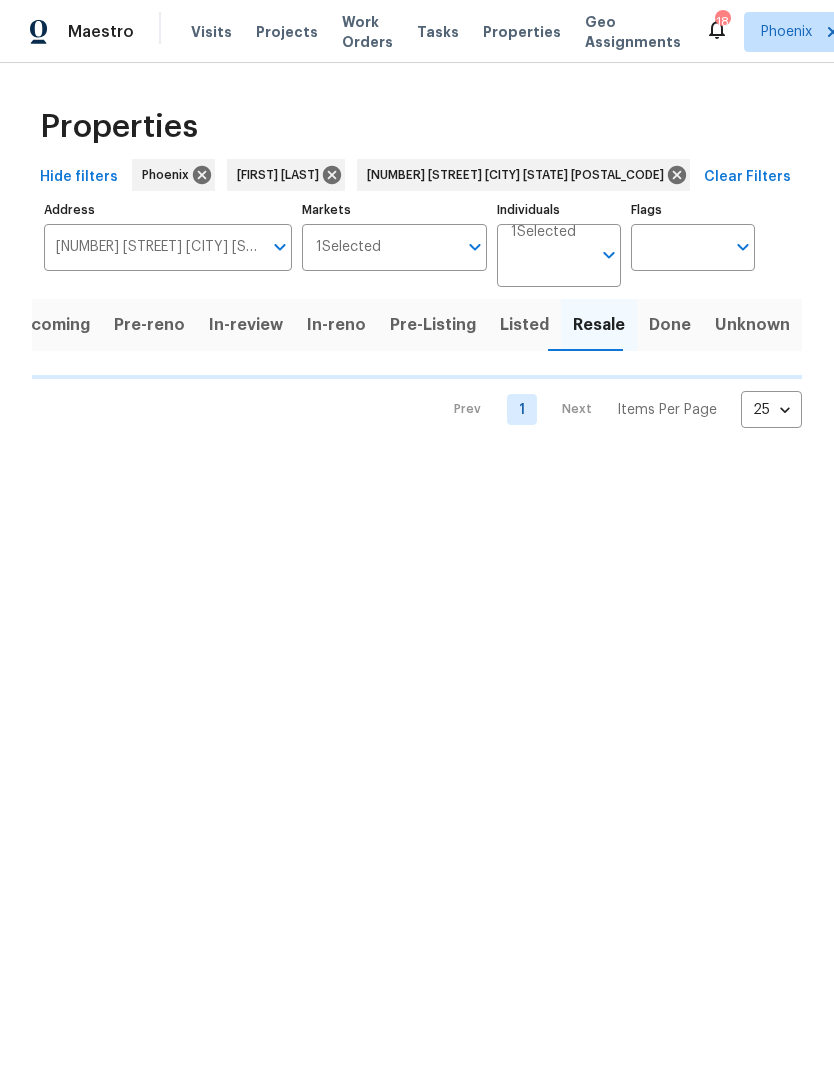 scroll, scrollTop: 0, scrollLeft: 37, axis: horizontal 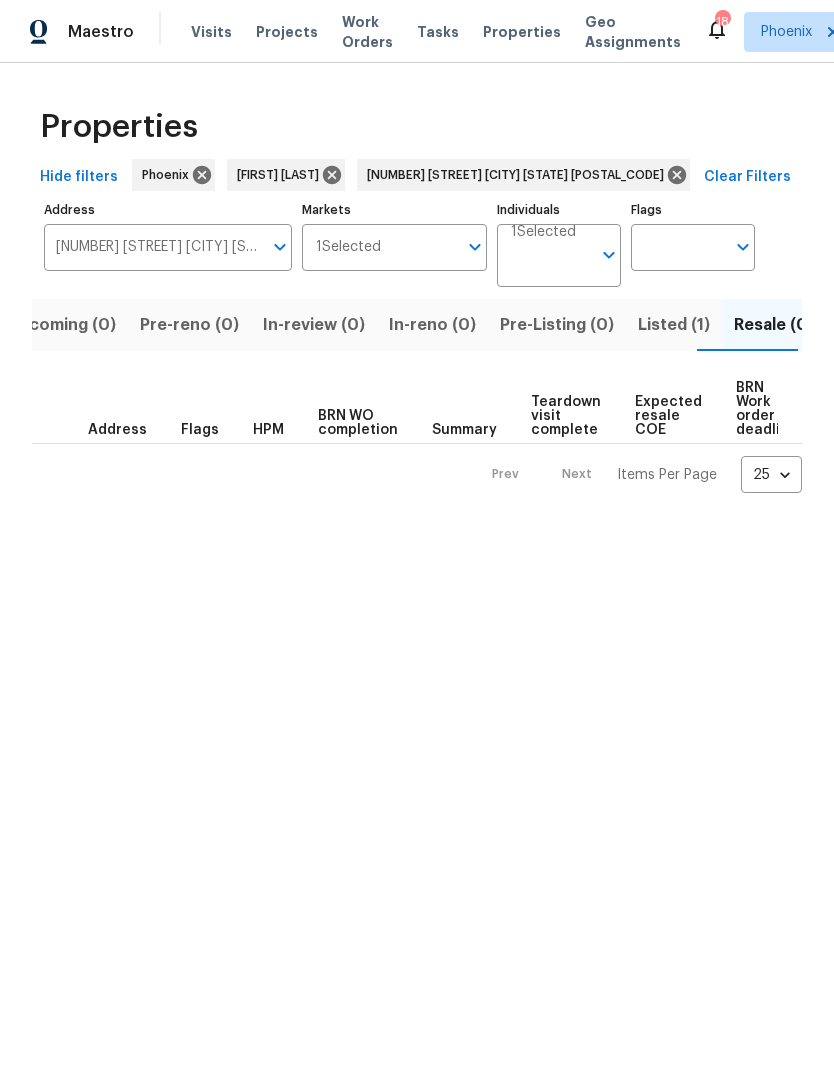 click on "Listed (1)" at bounding box center (674, 325) 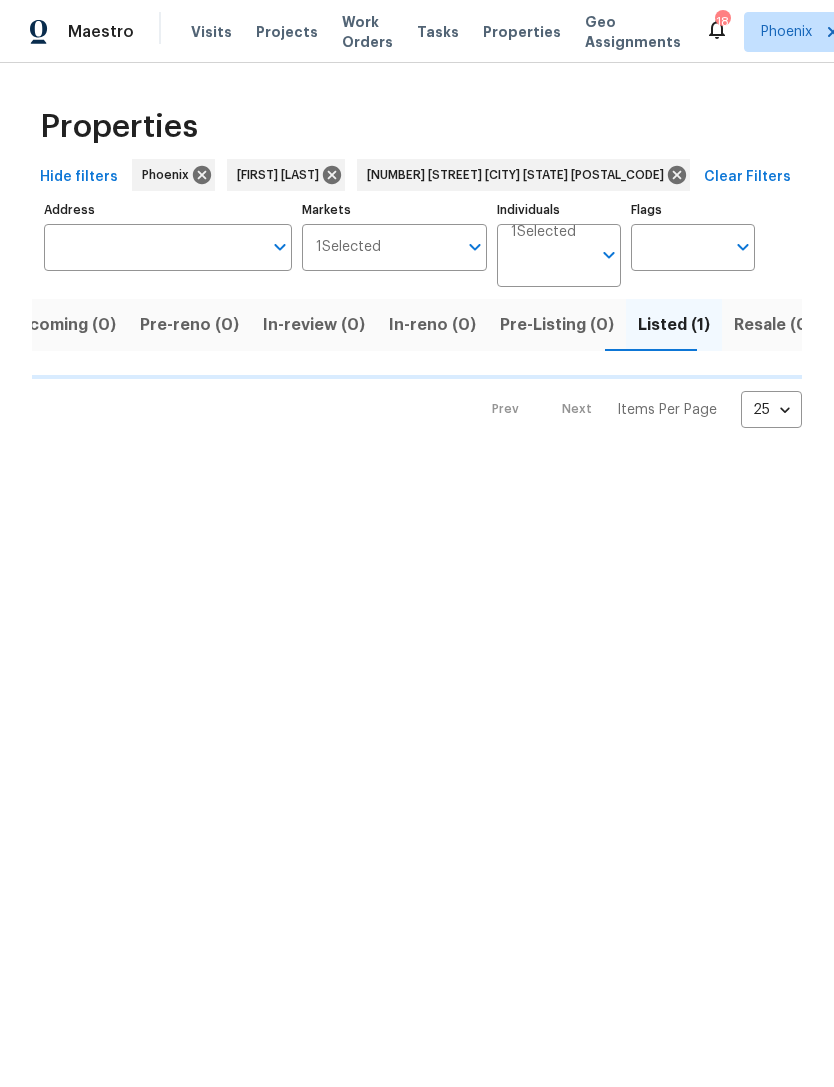 type on "[NUMBER] [STREET] [CITY] [STATE] [POSTAL_CODE]" 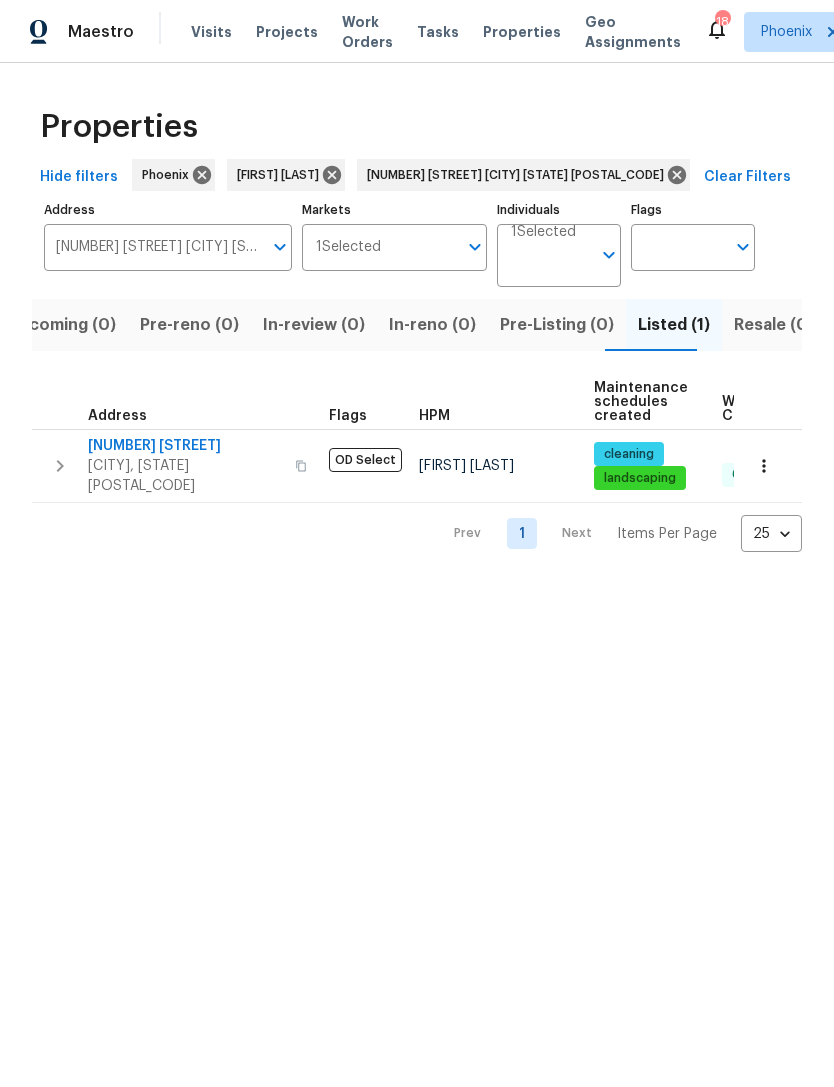 click 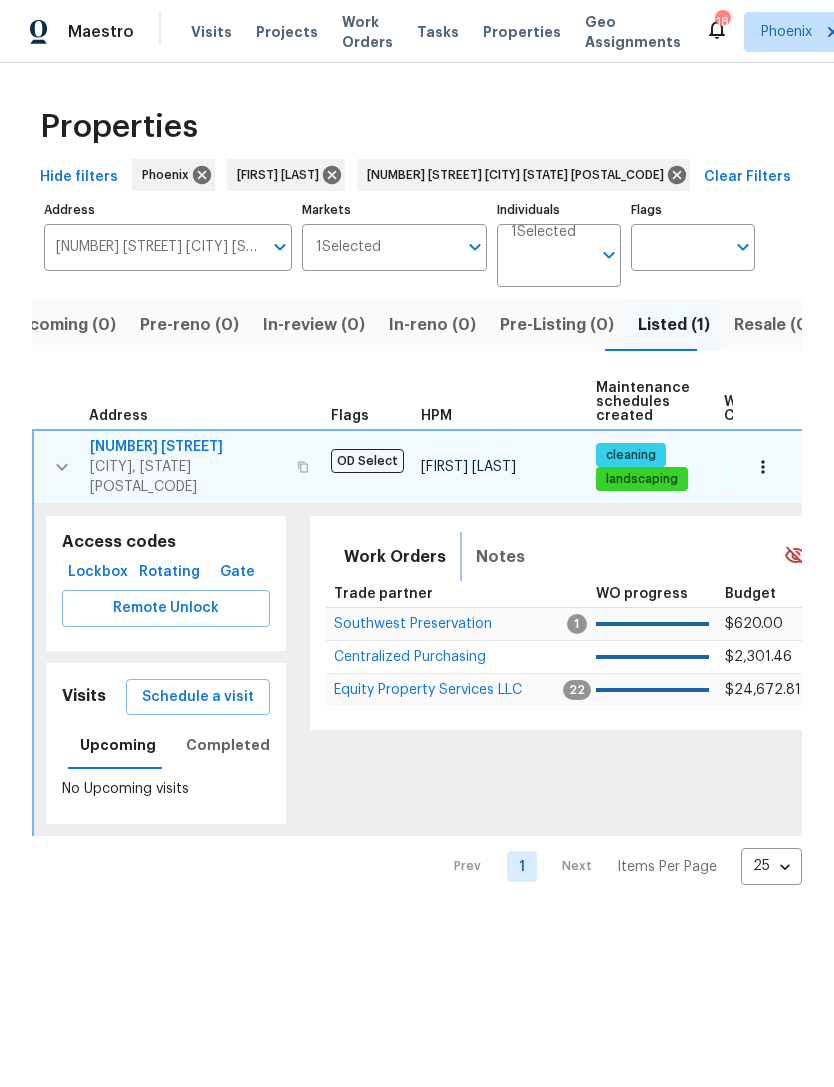 click on "Notes" at bounding box center [500, 557] 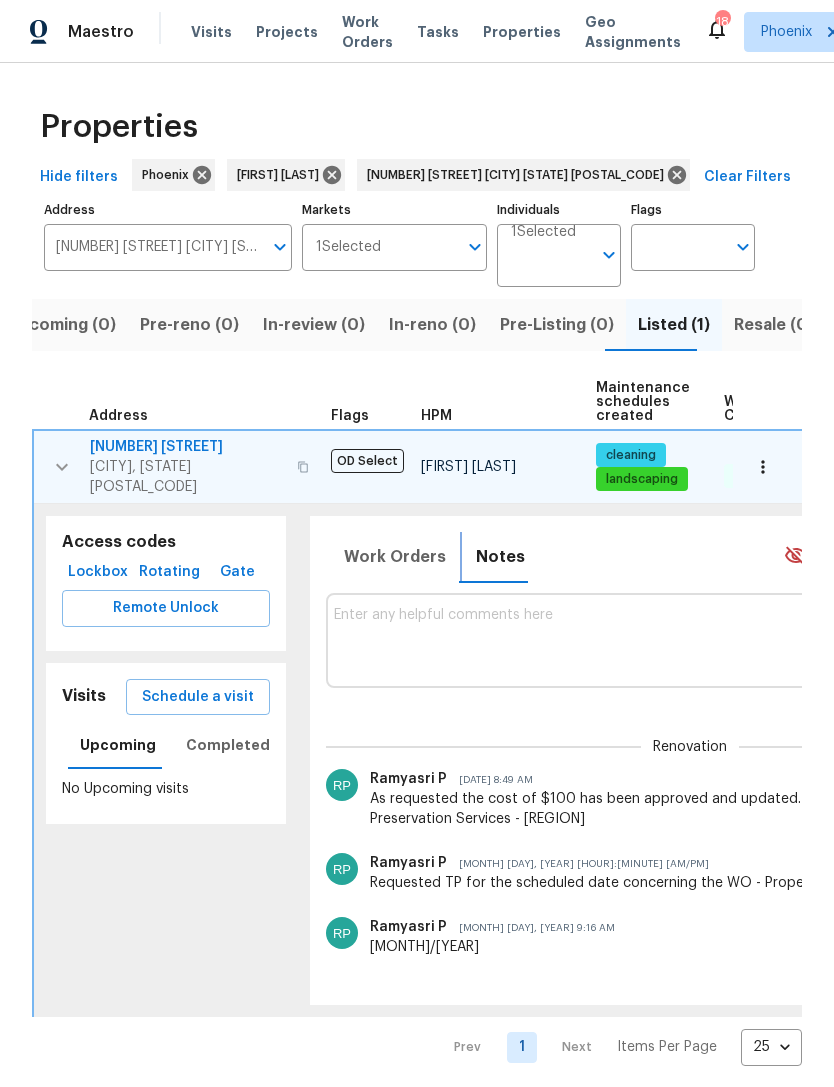 scroll, scrollTop: 0, scrollLeft: 0, axis: both 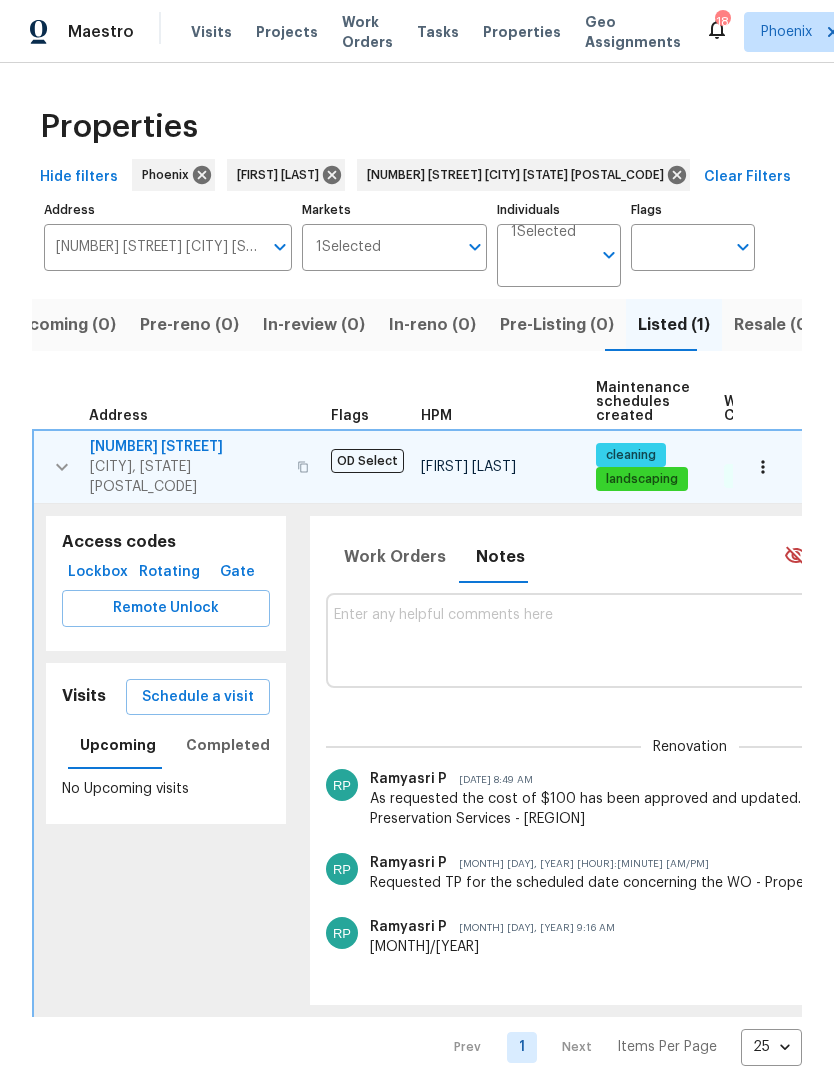 click on "Schedule a visit" at bounding box center [198, 697] 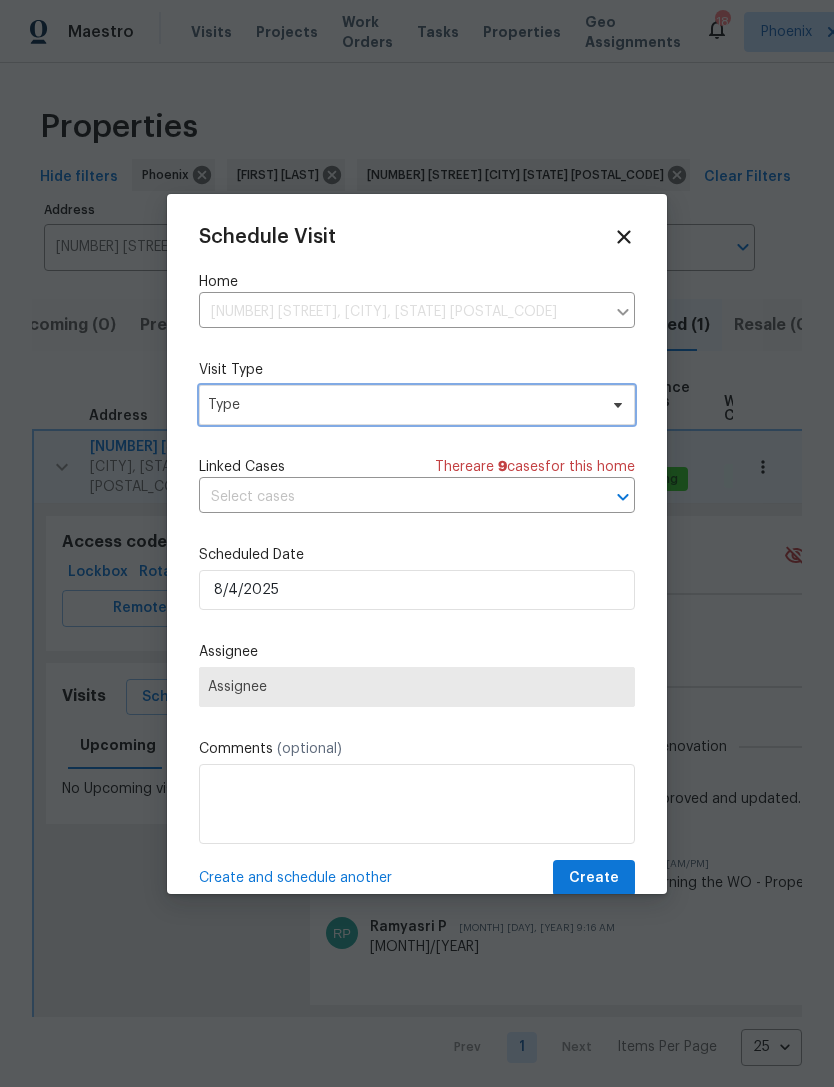click on "Type" at bounding box center [402, 405] 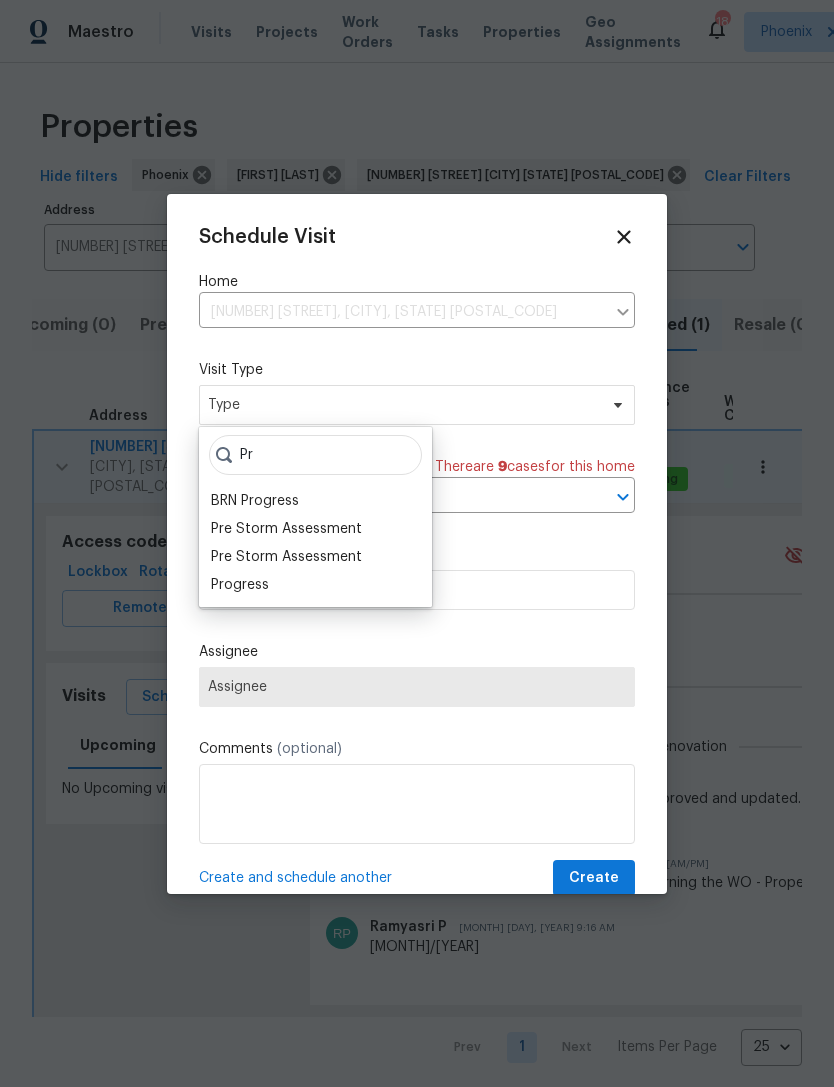 type on "Pr" 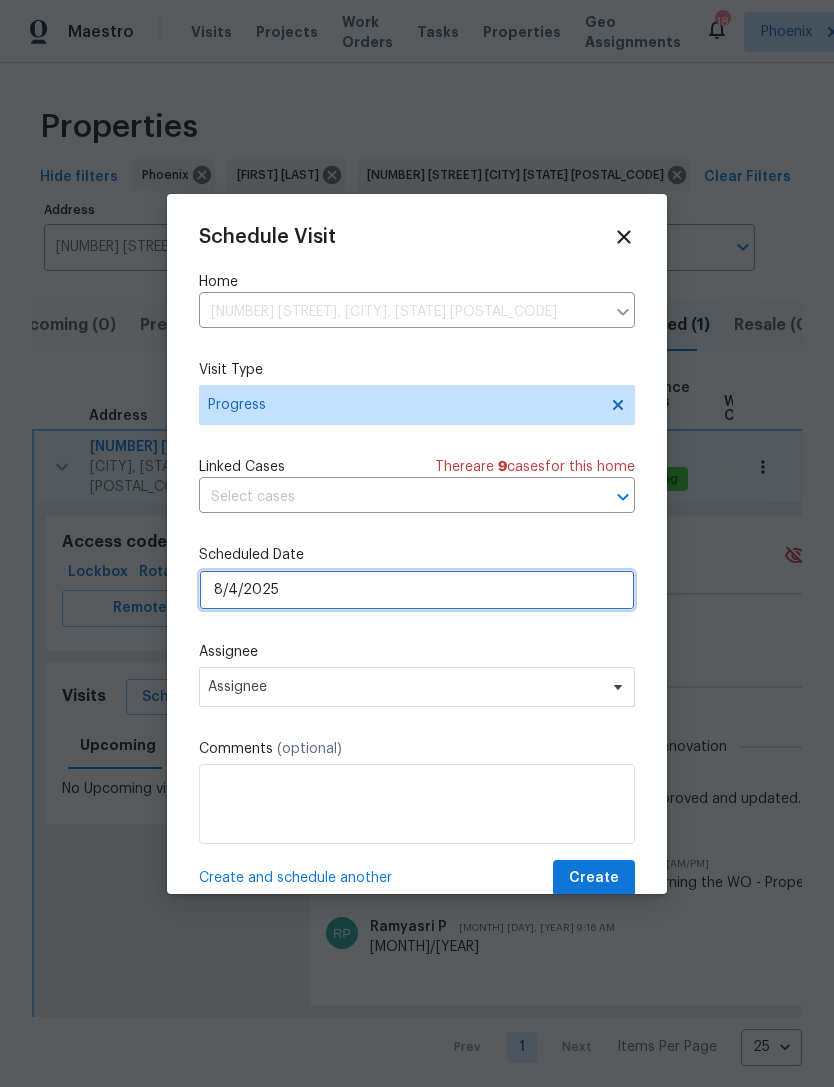 click on "8/4/2025" at bounding box center (417, 590) 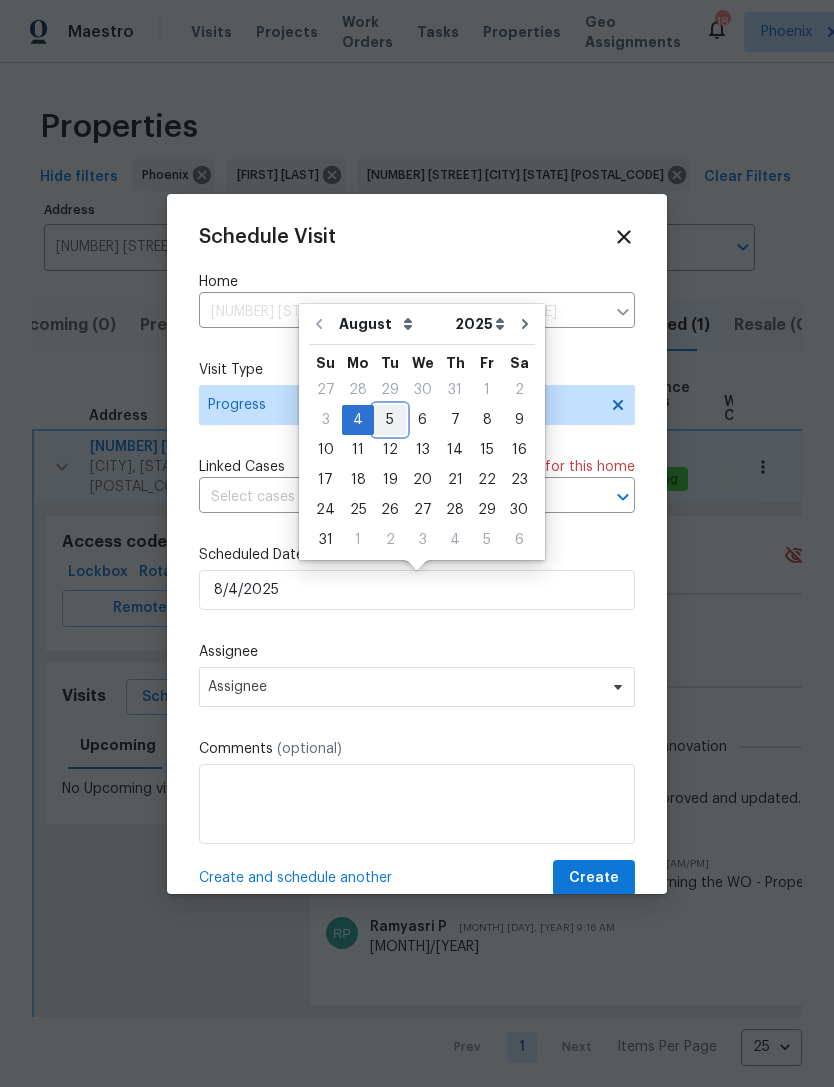 click on "5" at bounding box center (390, 420) 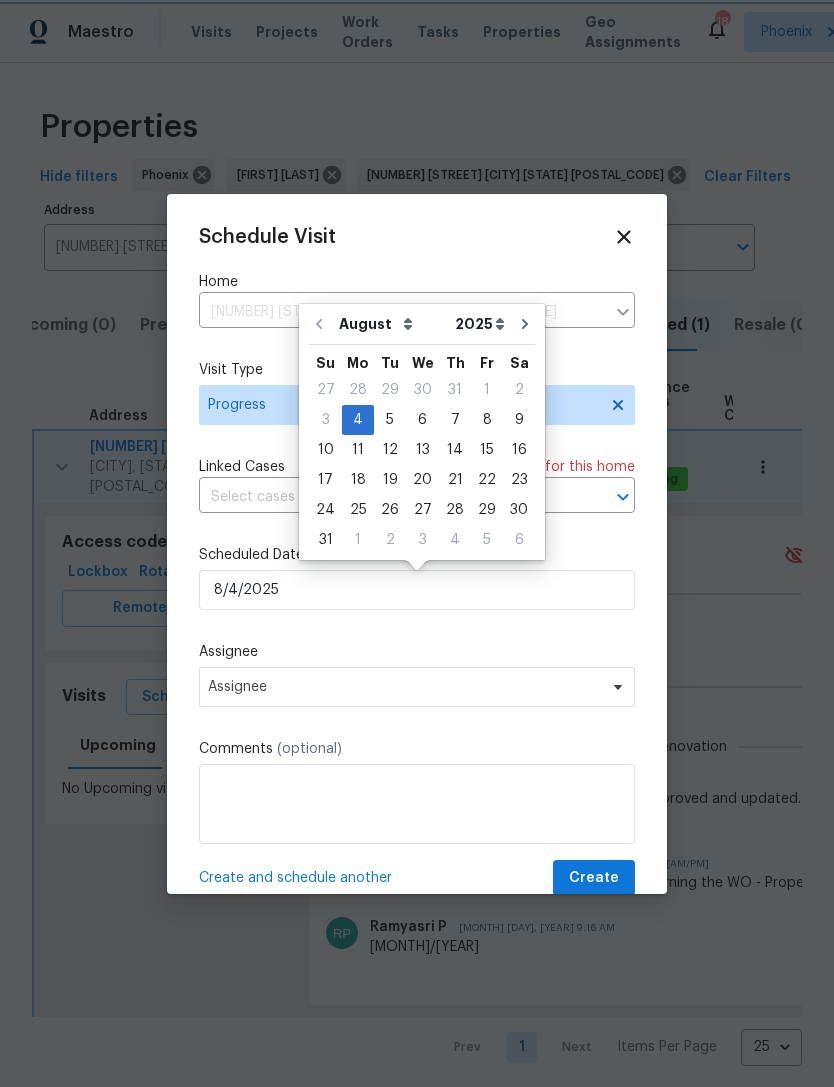 type on "8/5/2025" 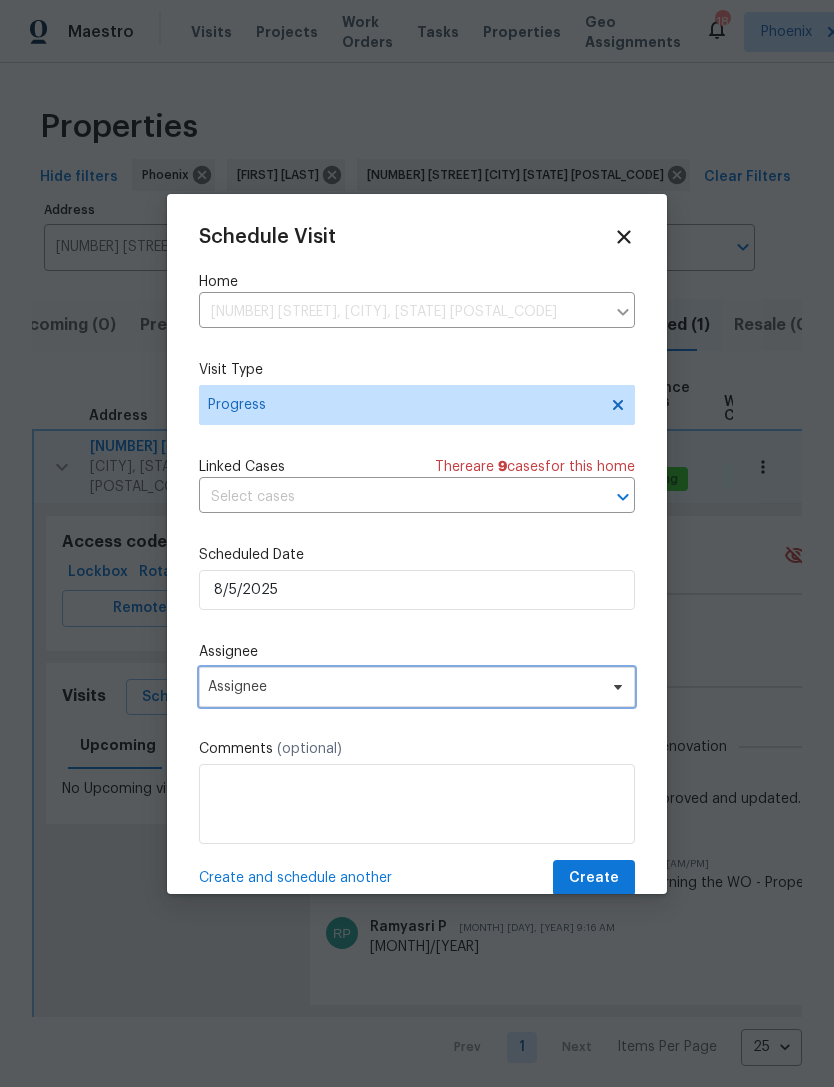 click on "Assignee" at bounding box center [404, 687] 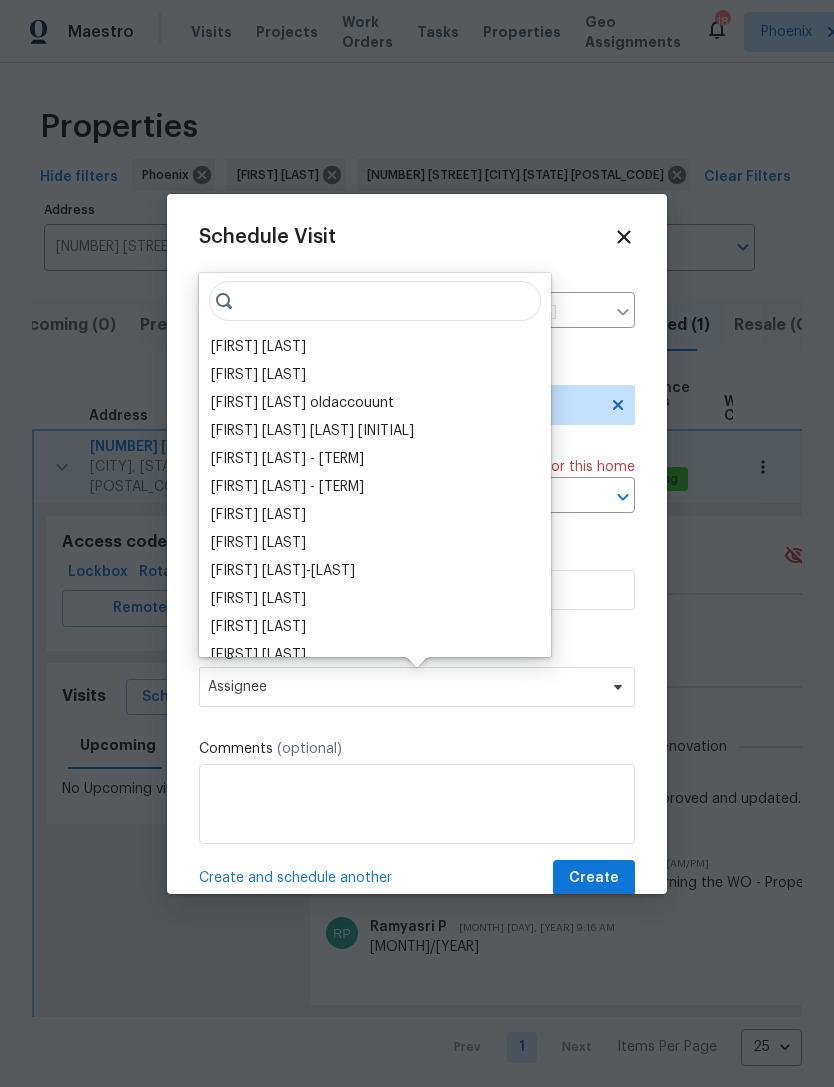 click on "[FIRST] [LAST]" at bounding box center (258, 347) 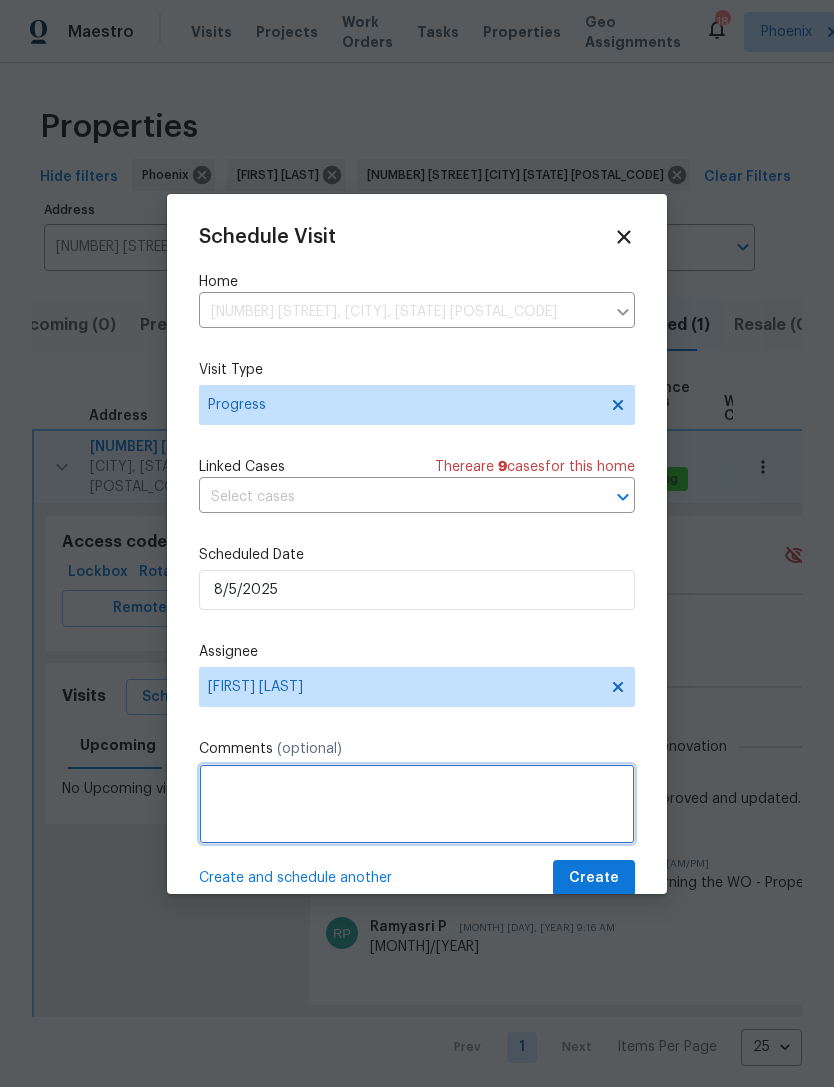 click at bounding box center [417, 804] 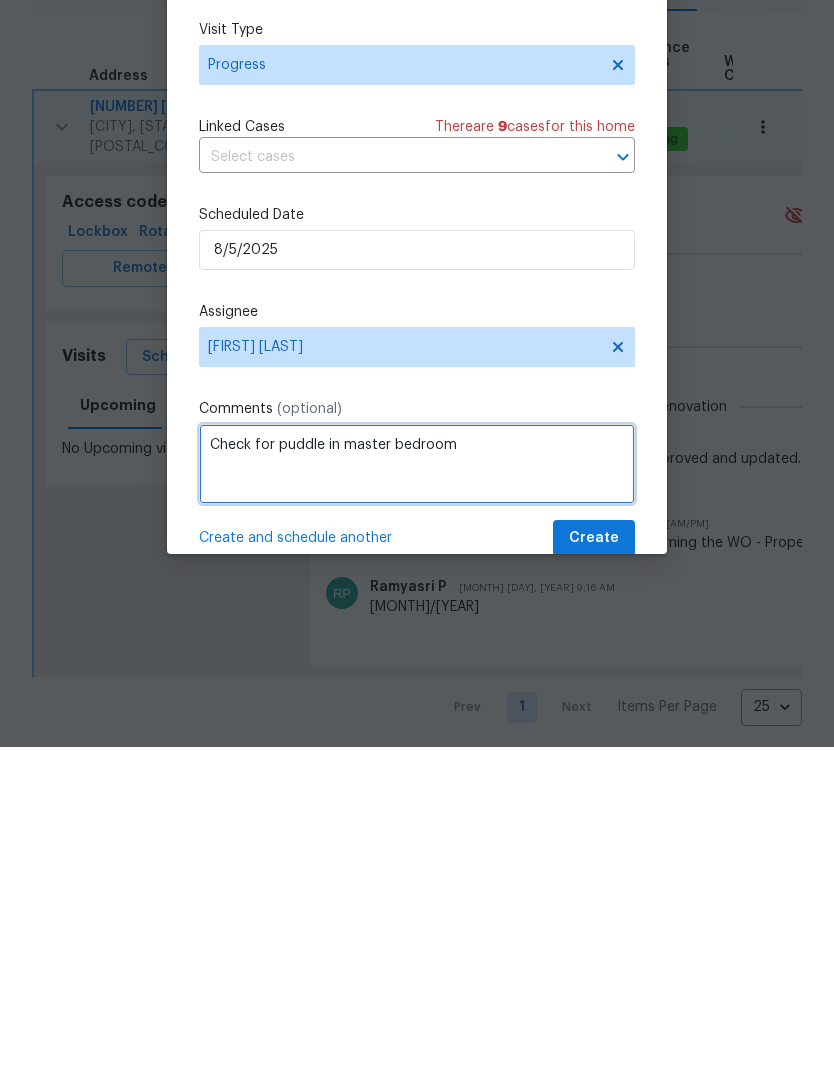 type on "Check for puddle in master bedroom" 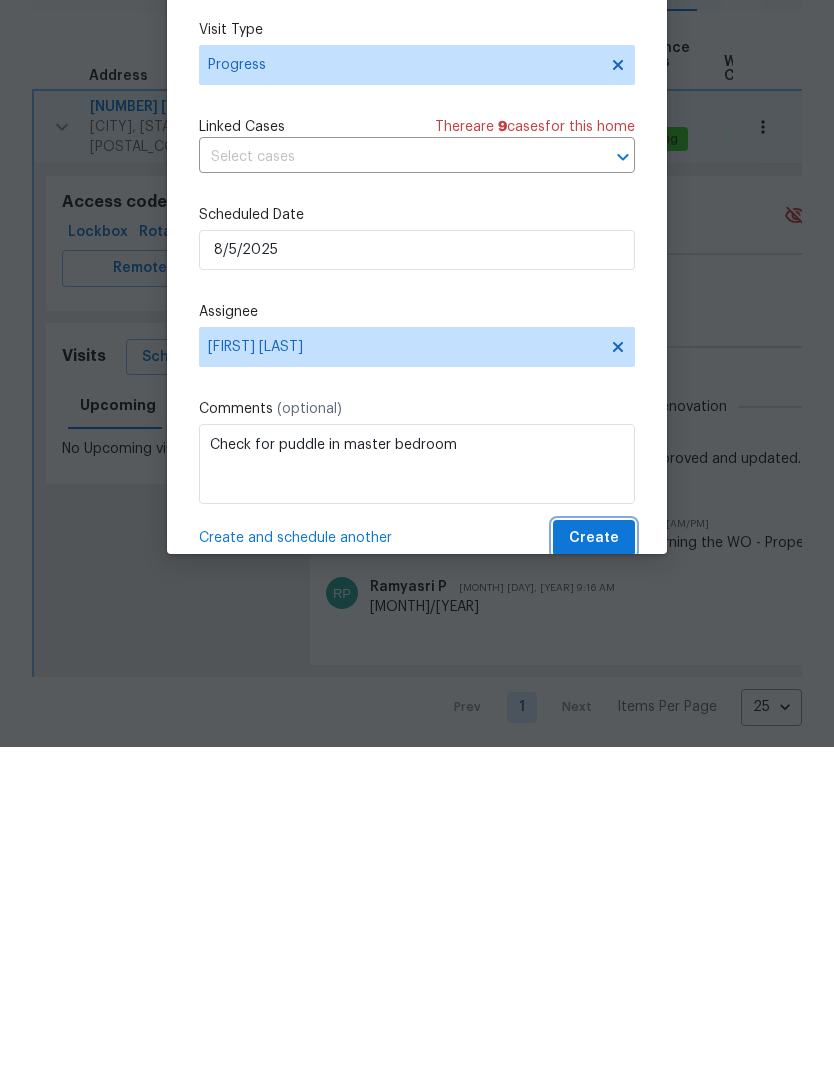 click on "Create" at bounding box center [594, 878] 